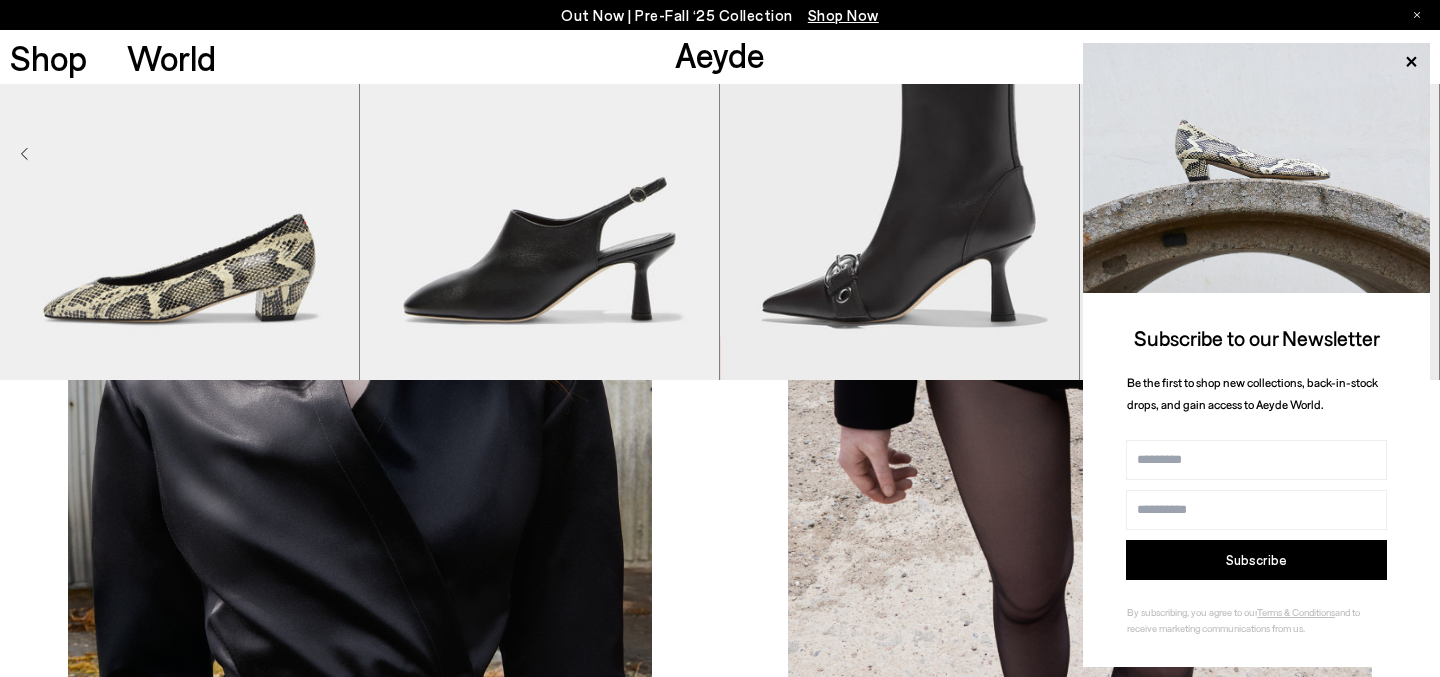 scroll, scrollTop: 1398, scrollLeft: 0, axis: vertical 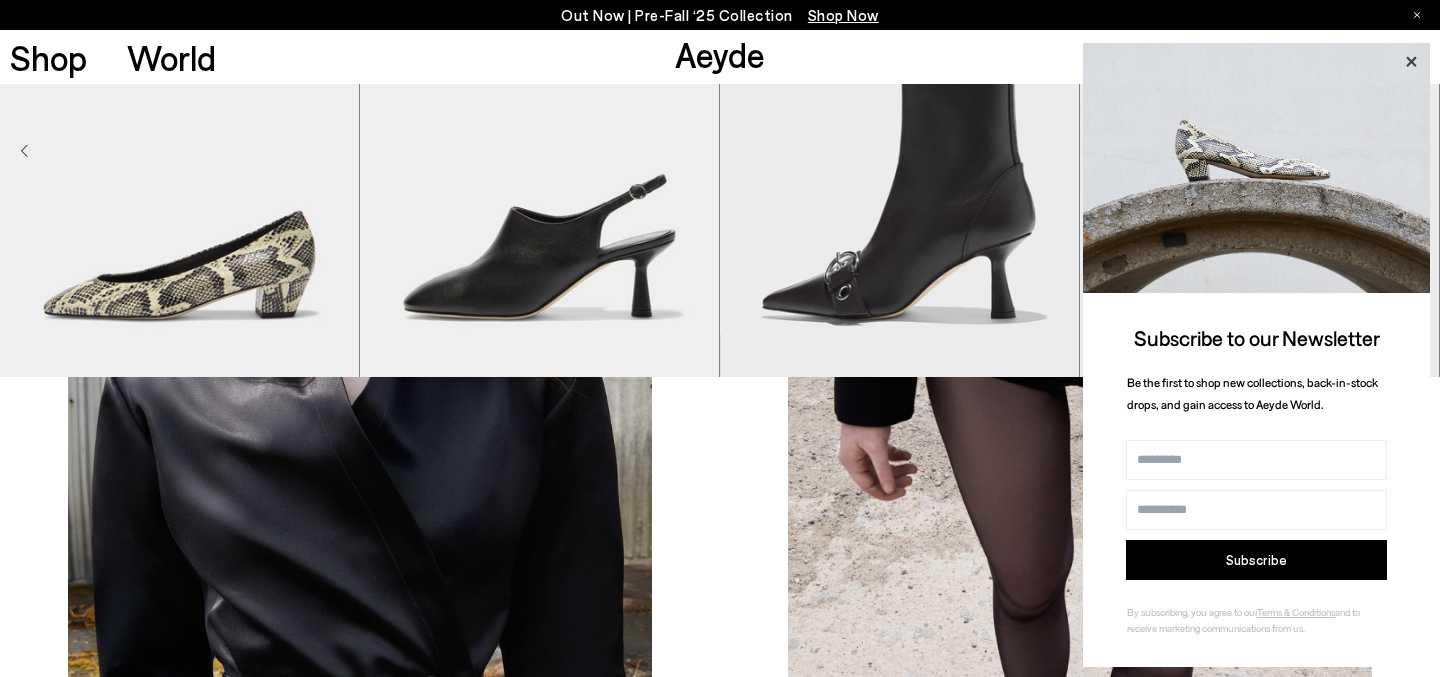 click 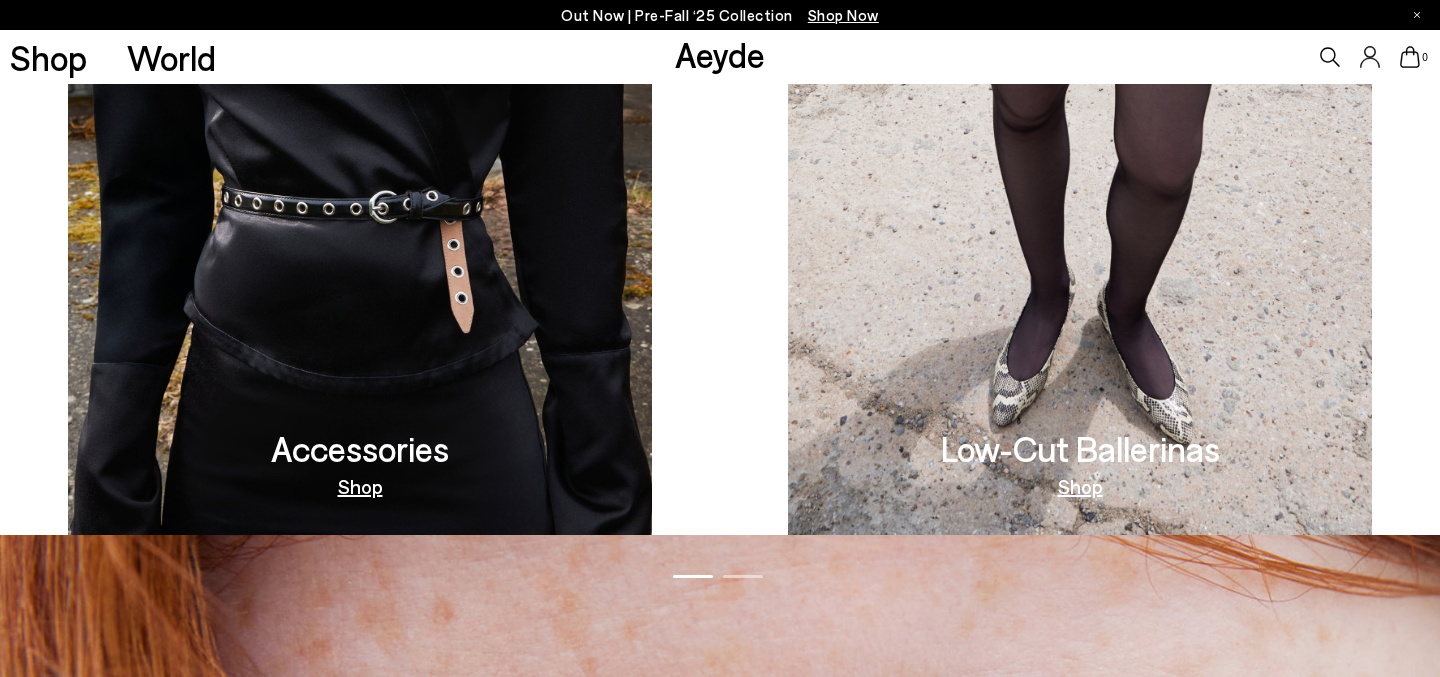 scroll, scrollTop: 1888, scrollLeft: 0, axis: vertical 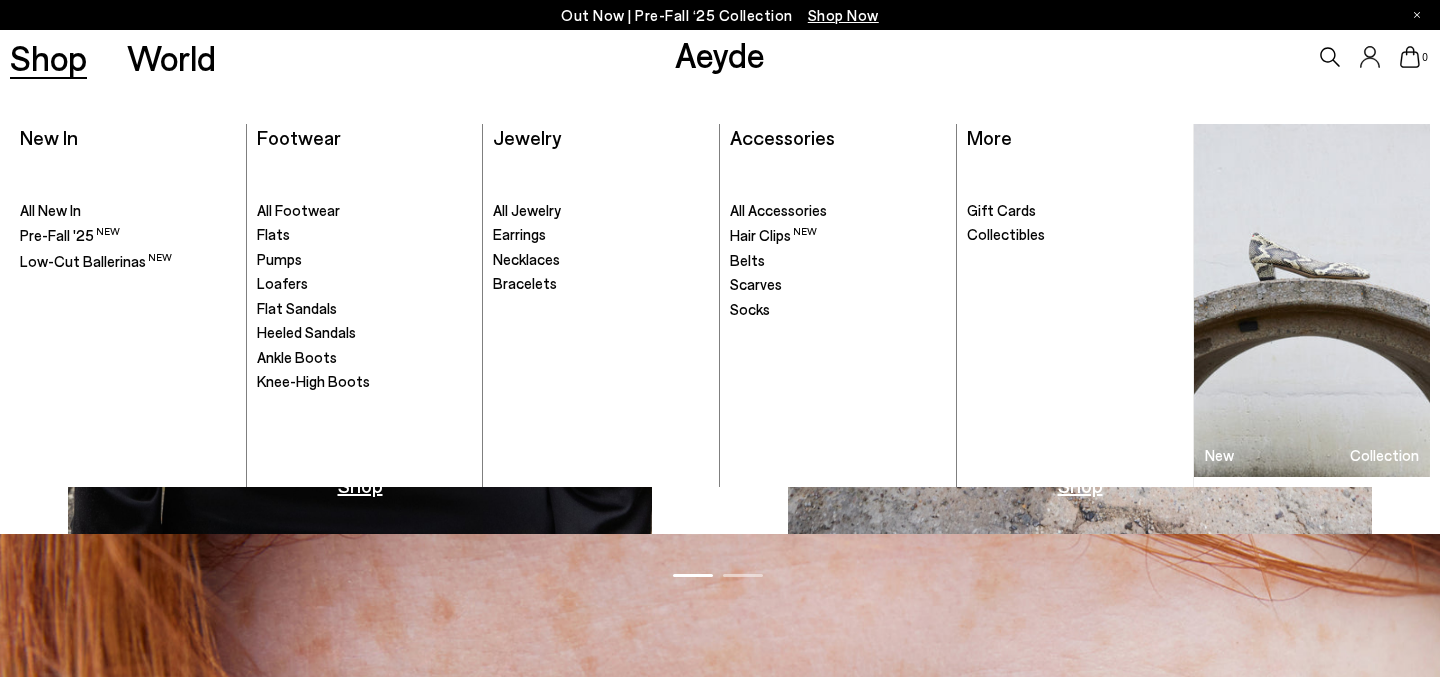 click on "Shop" at bounding box center (48, 57) 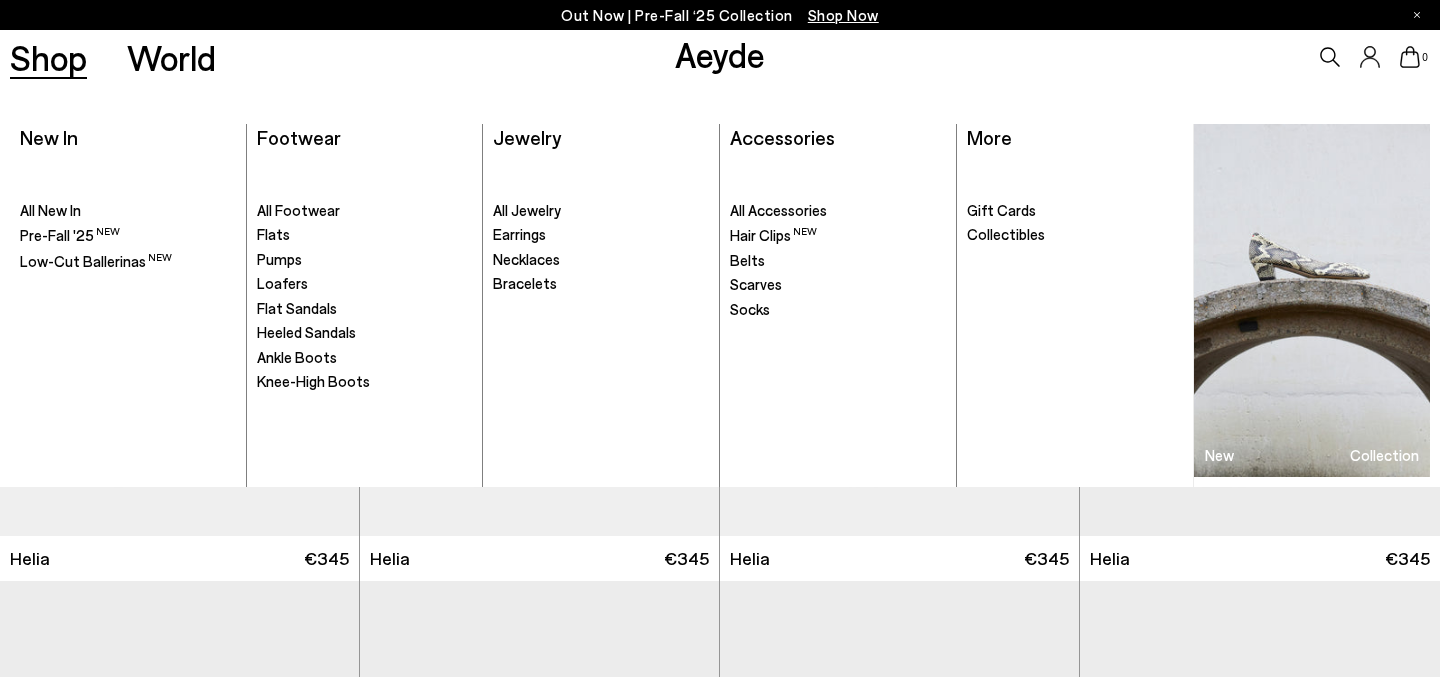 scroll, scrollTop: 0, scrollLeft: 0, axis: both 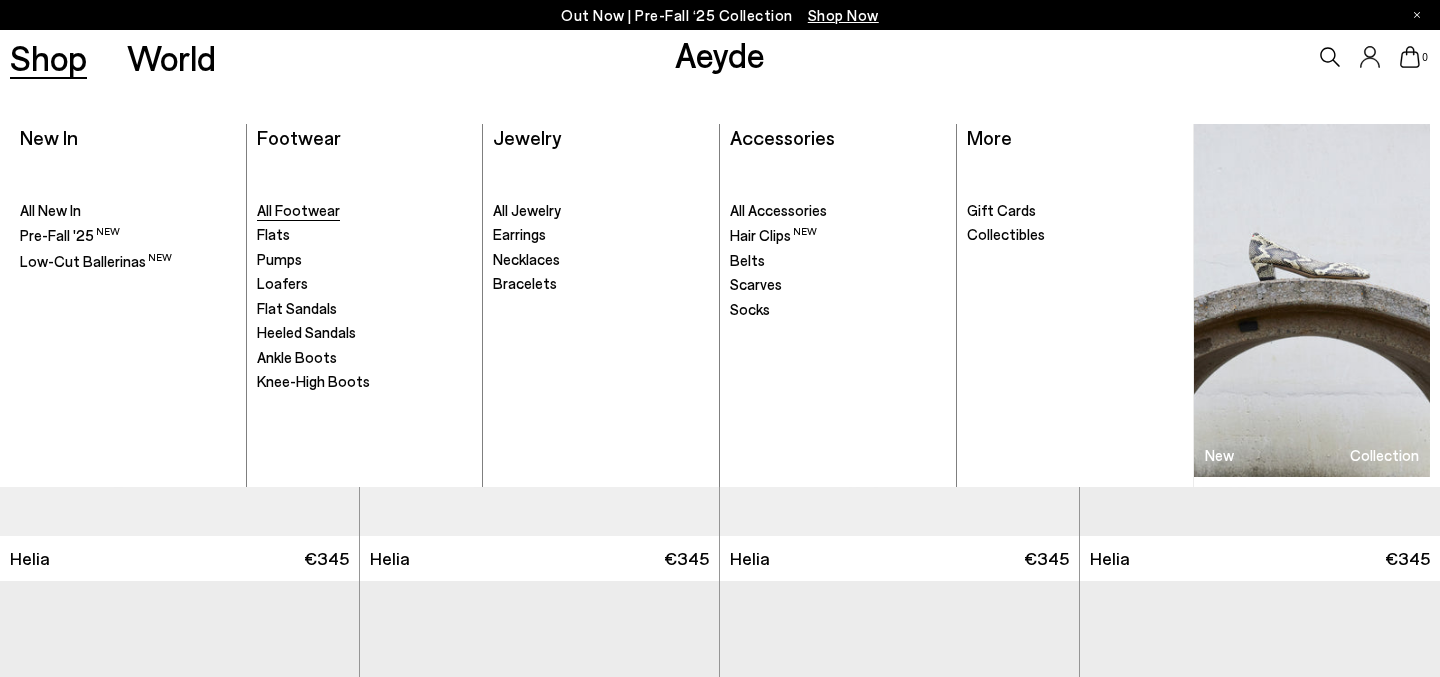 click on "All Footwear" at bounding box center (298, 210) 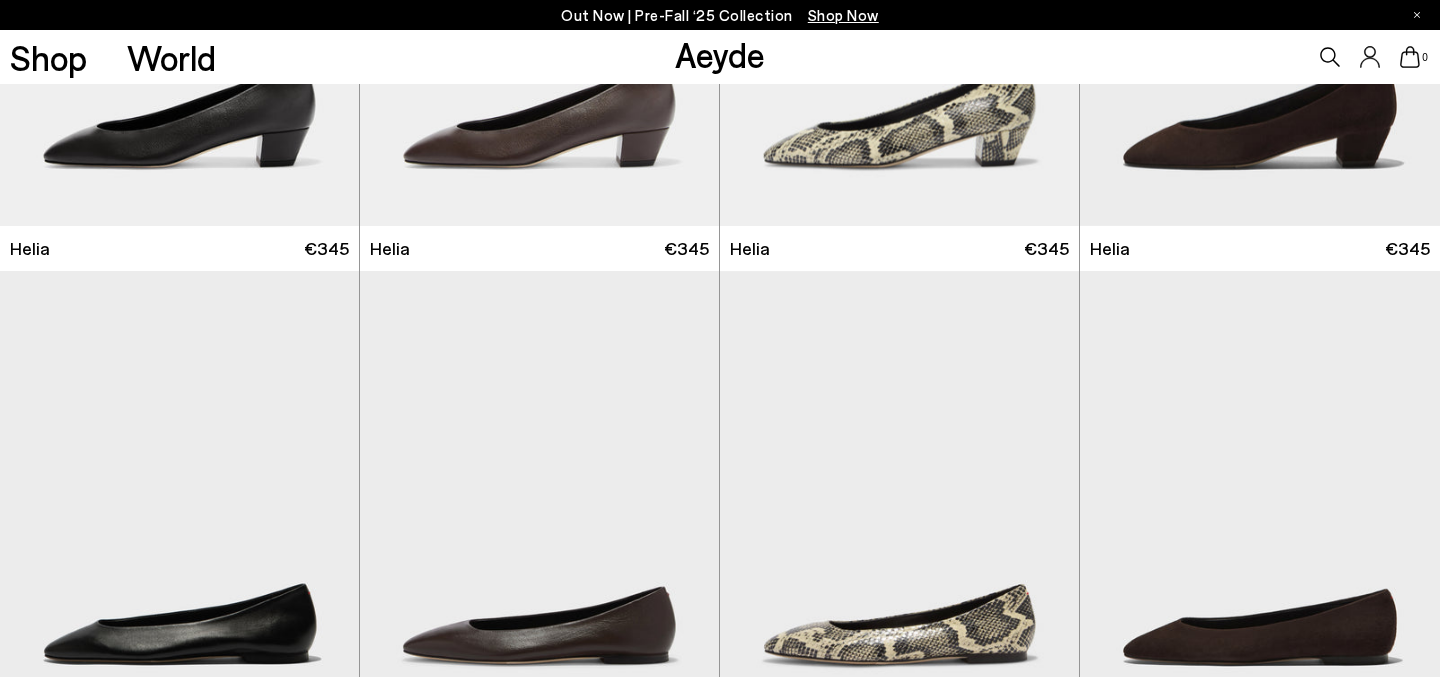 scroll, scrollTop: 312, scrollLeft: 0, axis: vertical 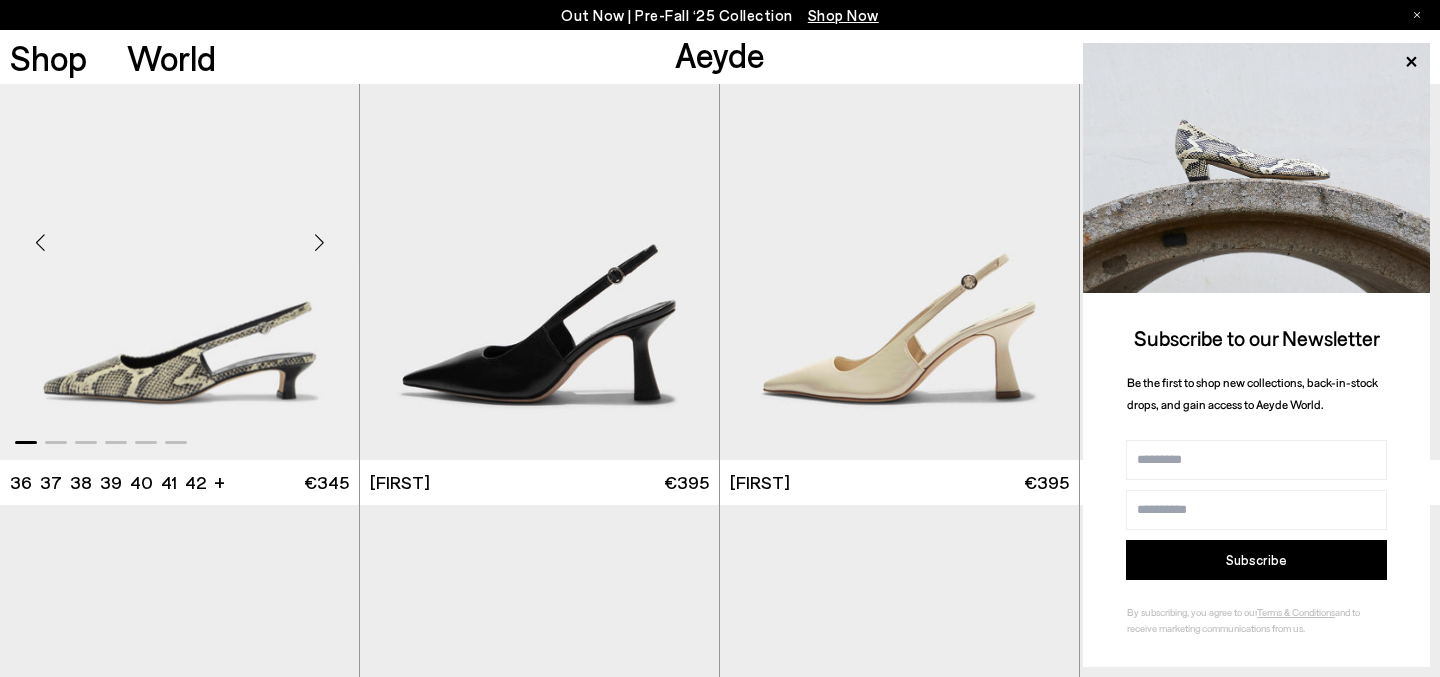 click at bounding box center [319, 243] 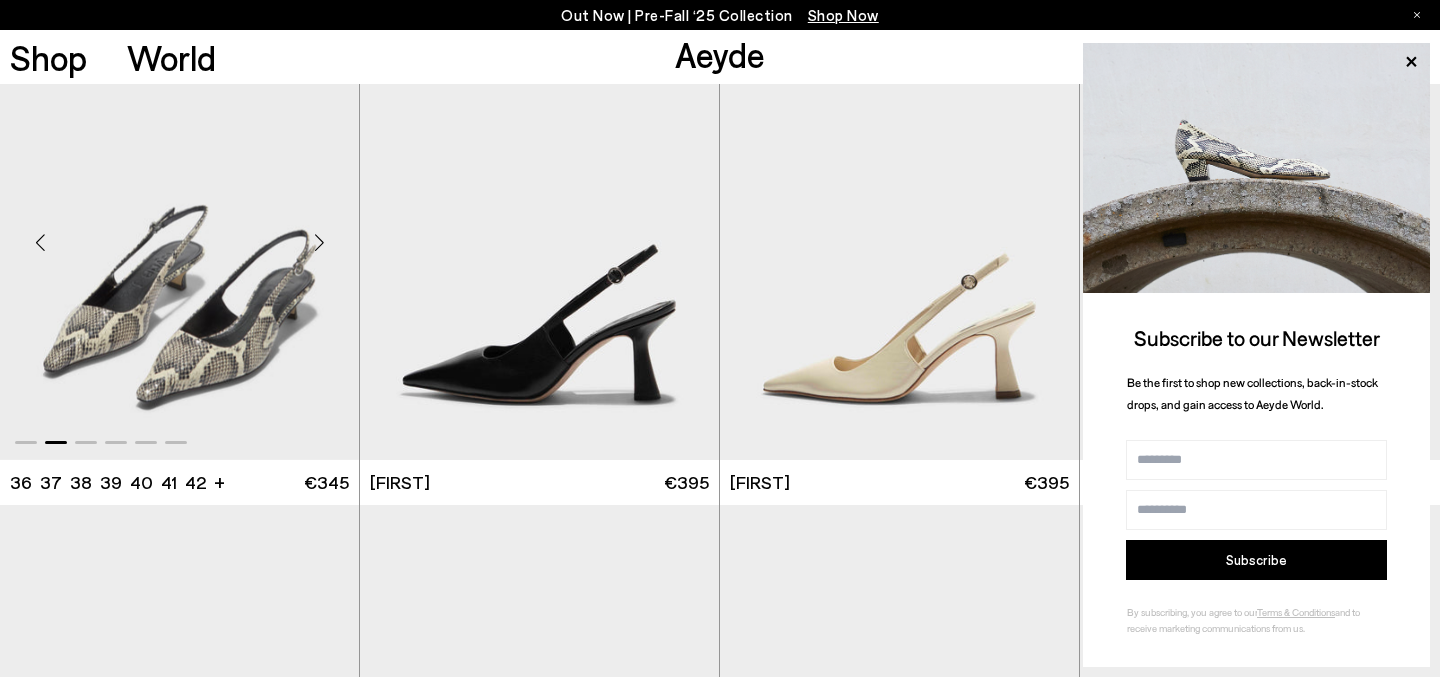 click at bounding box center [319, 243] 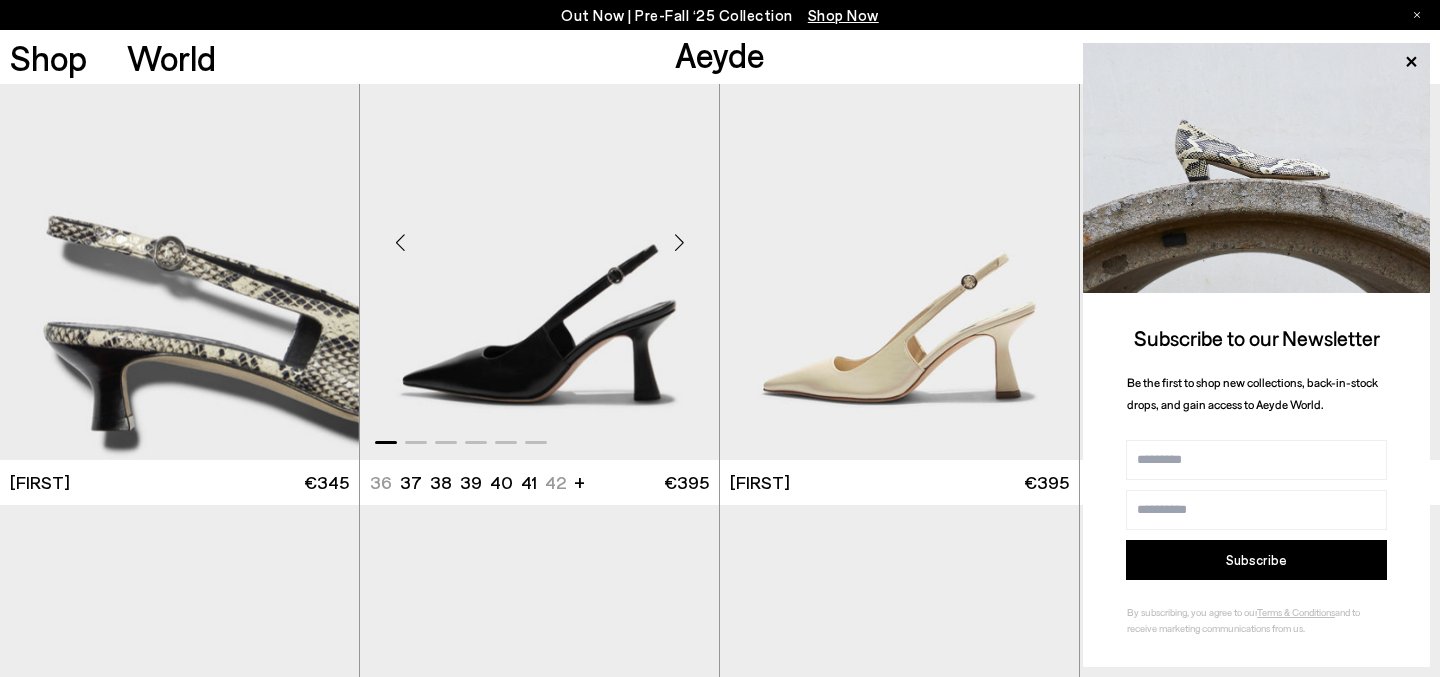click at bounding box center (679, 243) 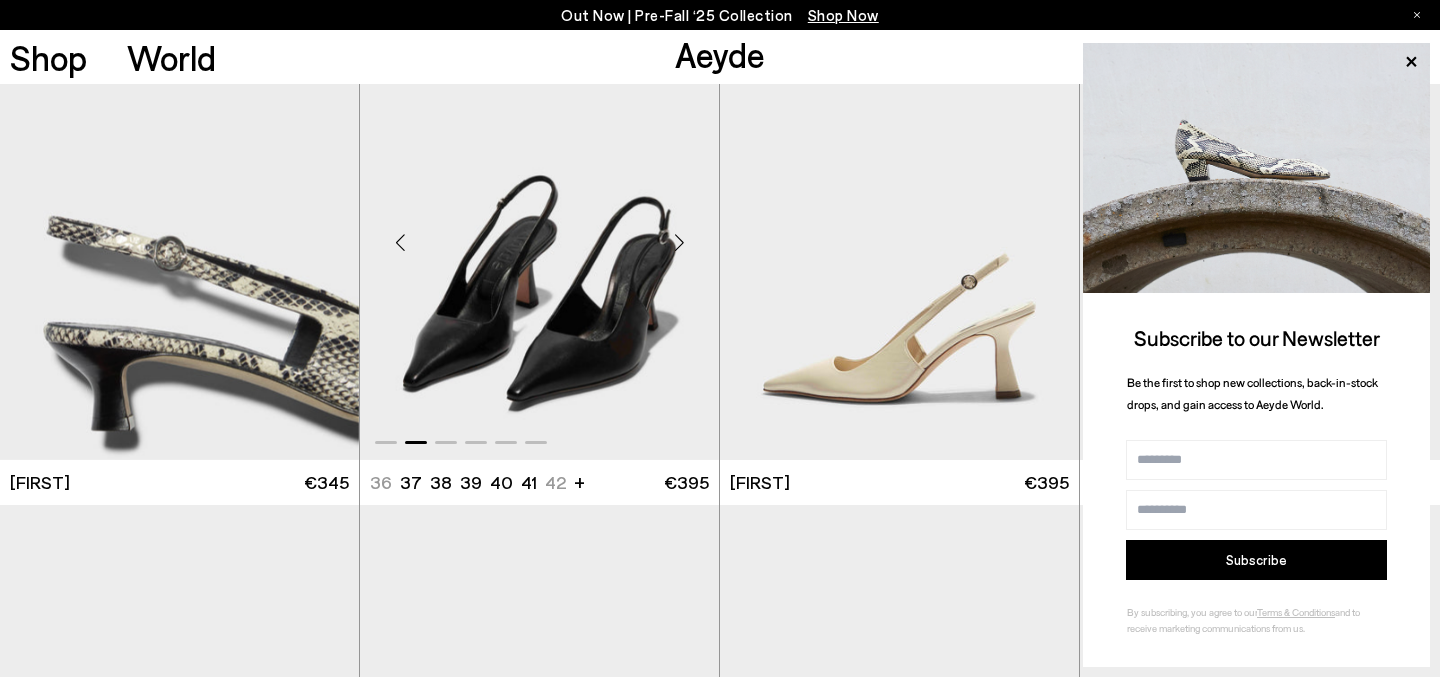 click at bounding box center [679, 243] 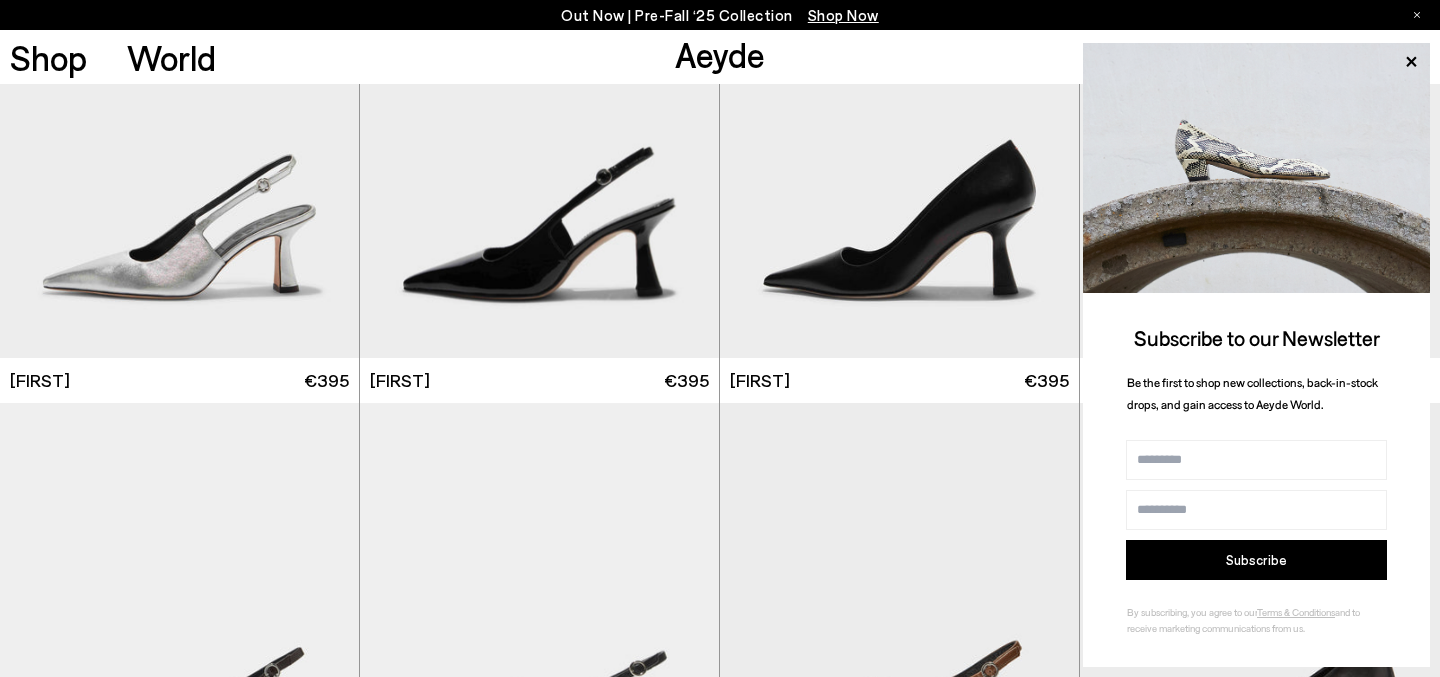 scroll, scrollTop: 4152, scrollLeft: 0, axis: vertical 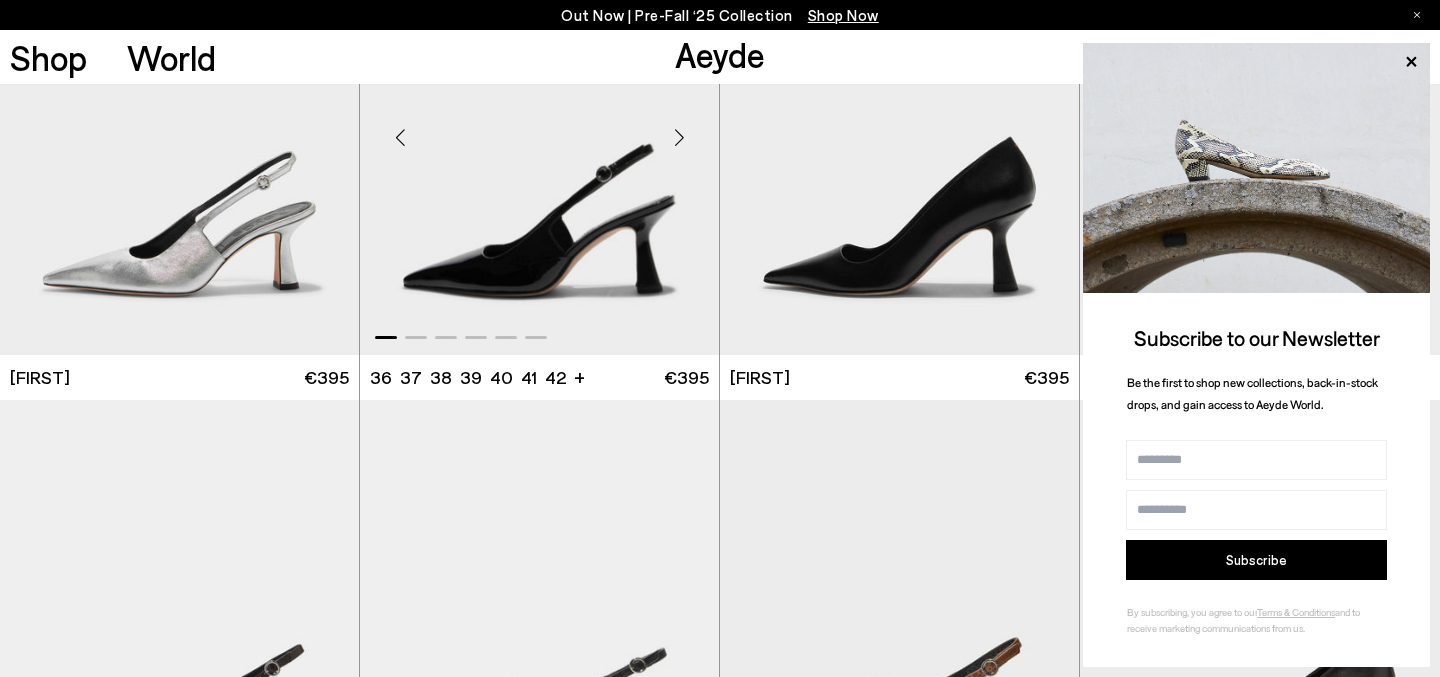 click at bounding box center [679, 137] 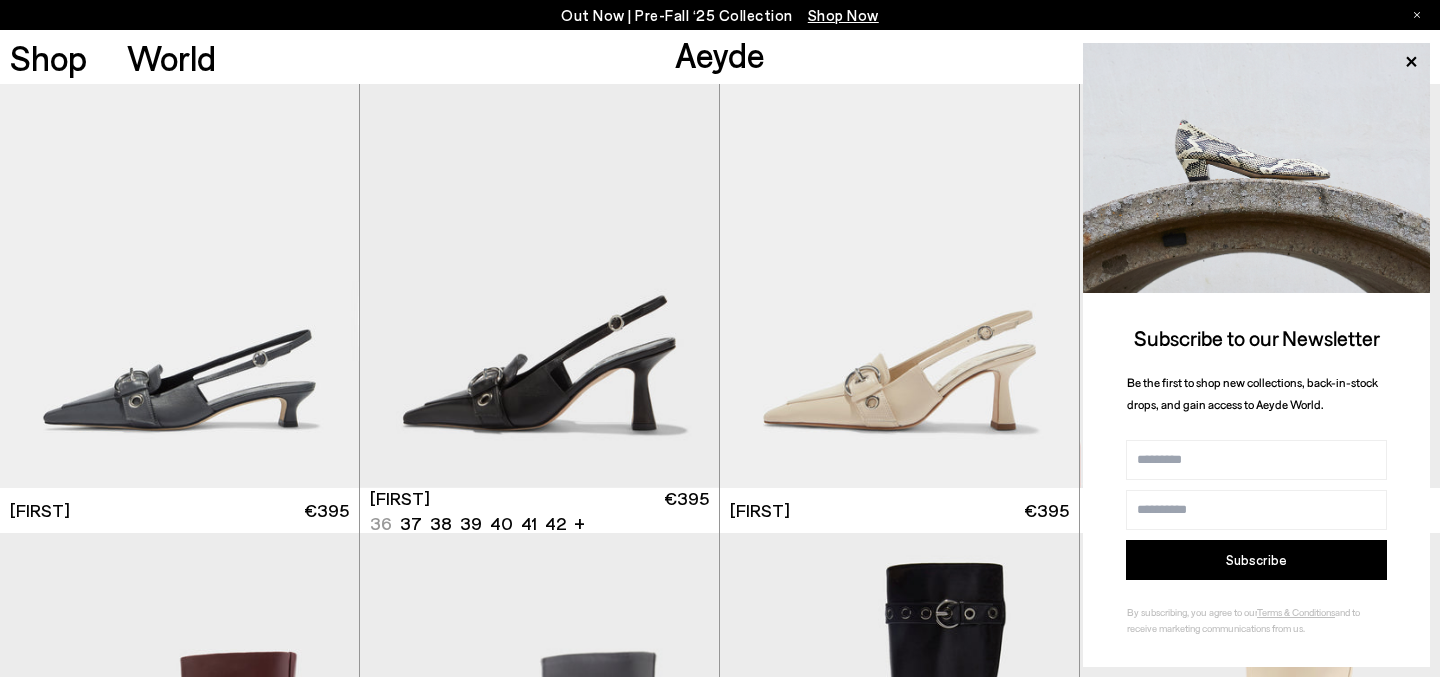 scroll, scrollTop: 6607, scrollLeft: 0, axis: vertical 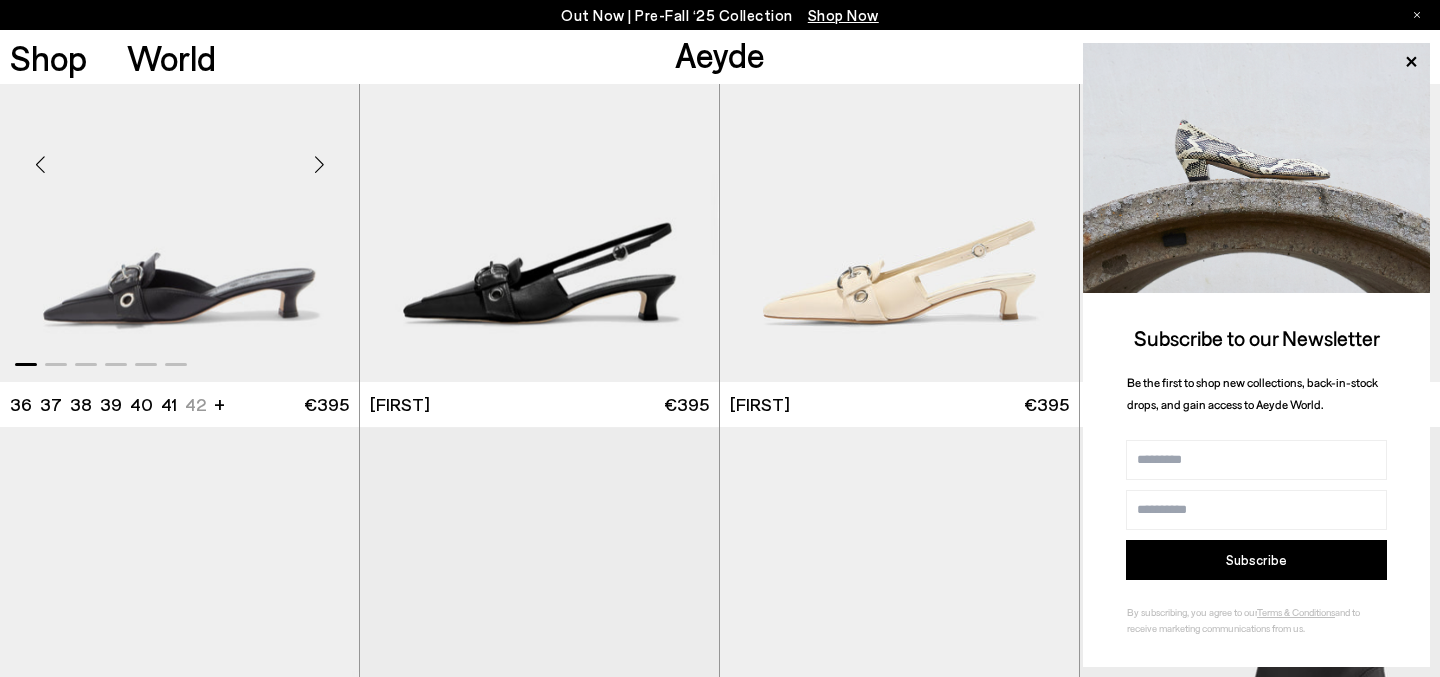 click at bounding box center [319, 164] 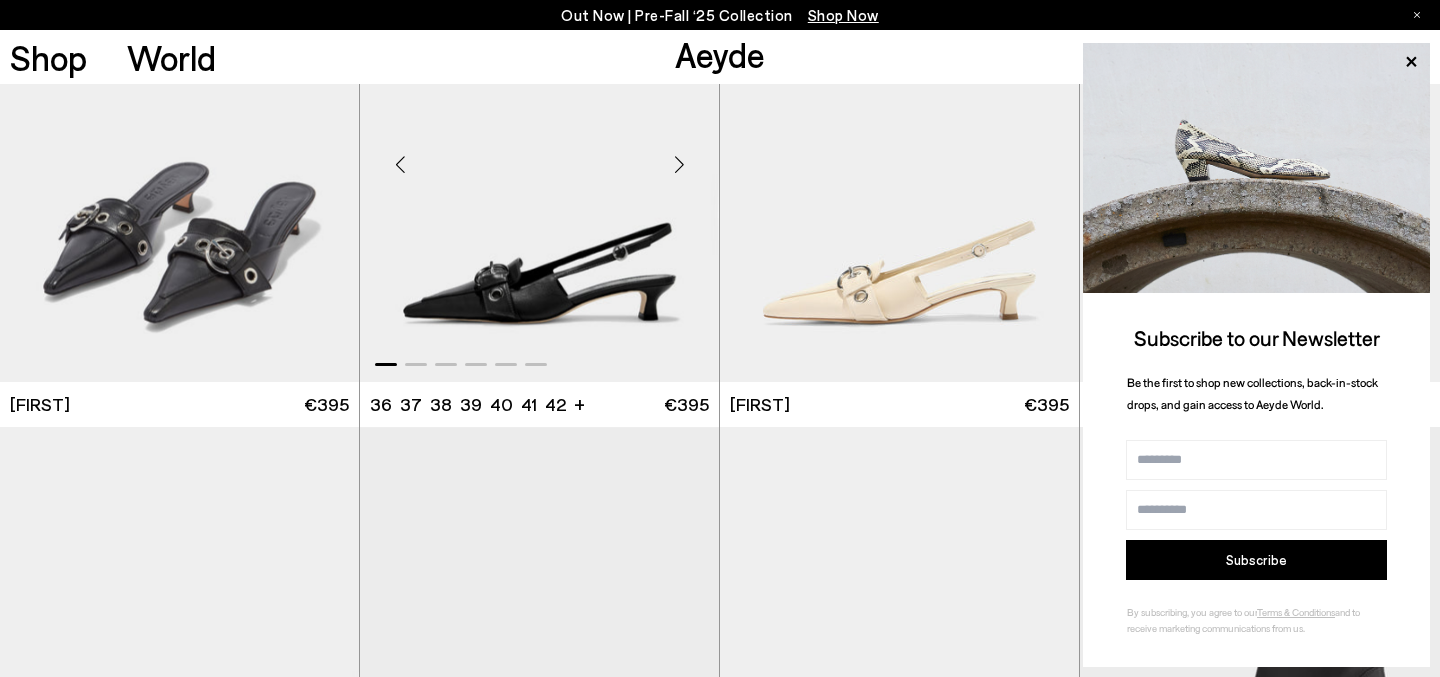 click at bounding box center (679, 164) 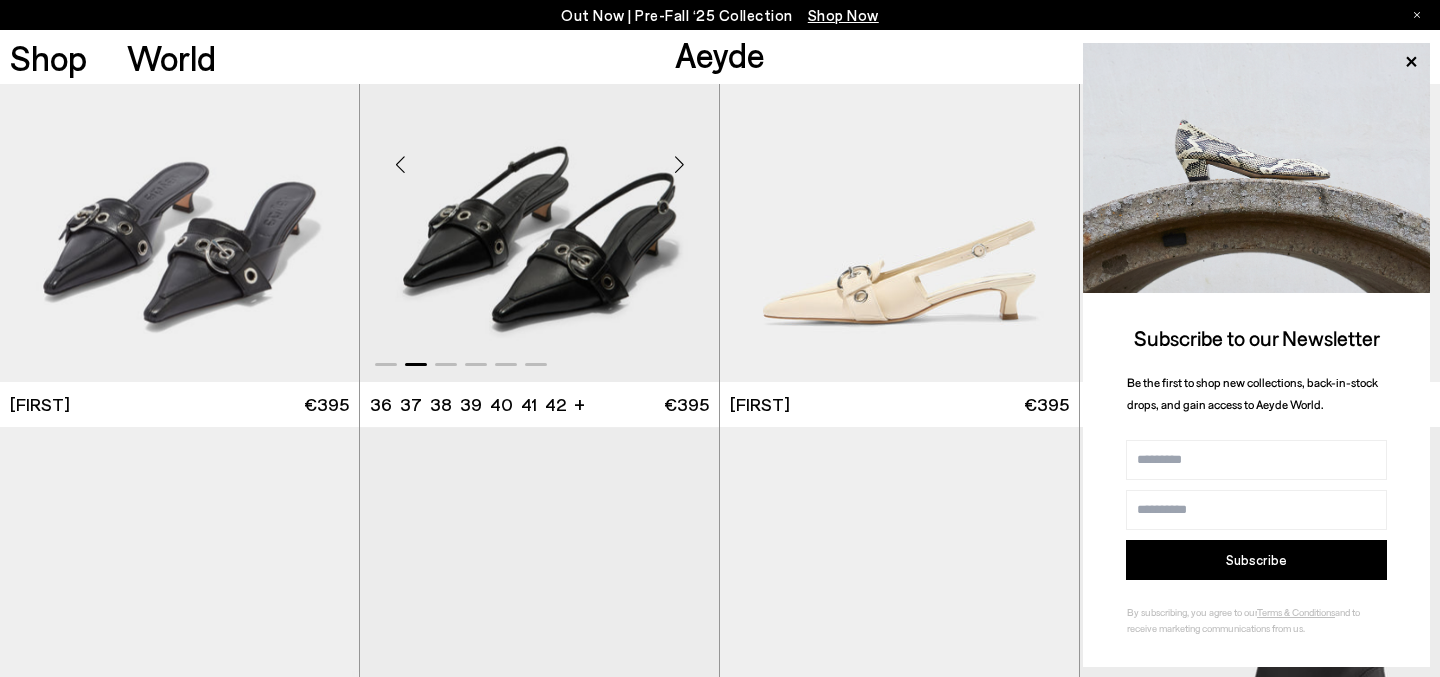 click at bounding box center (679, 164) 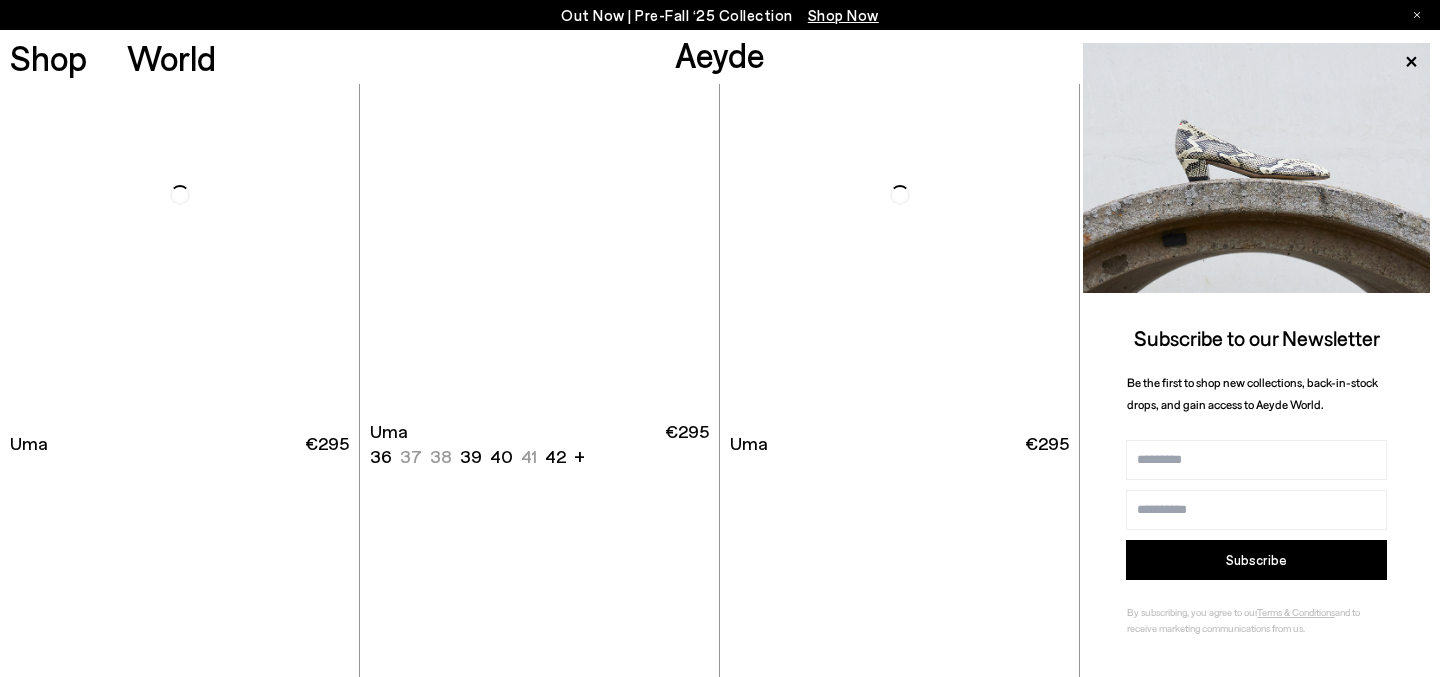 scroll, scrollTop: 12050, scrollLeft: 0, axis: vertical 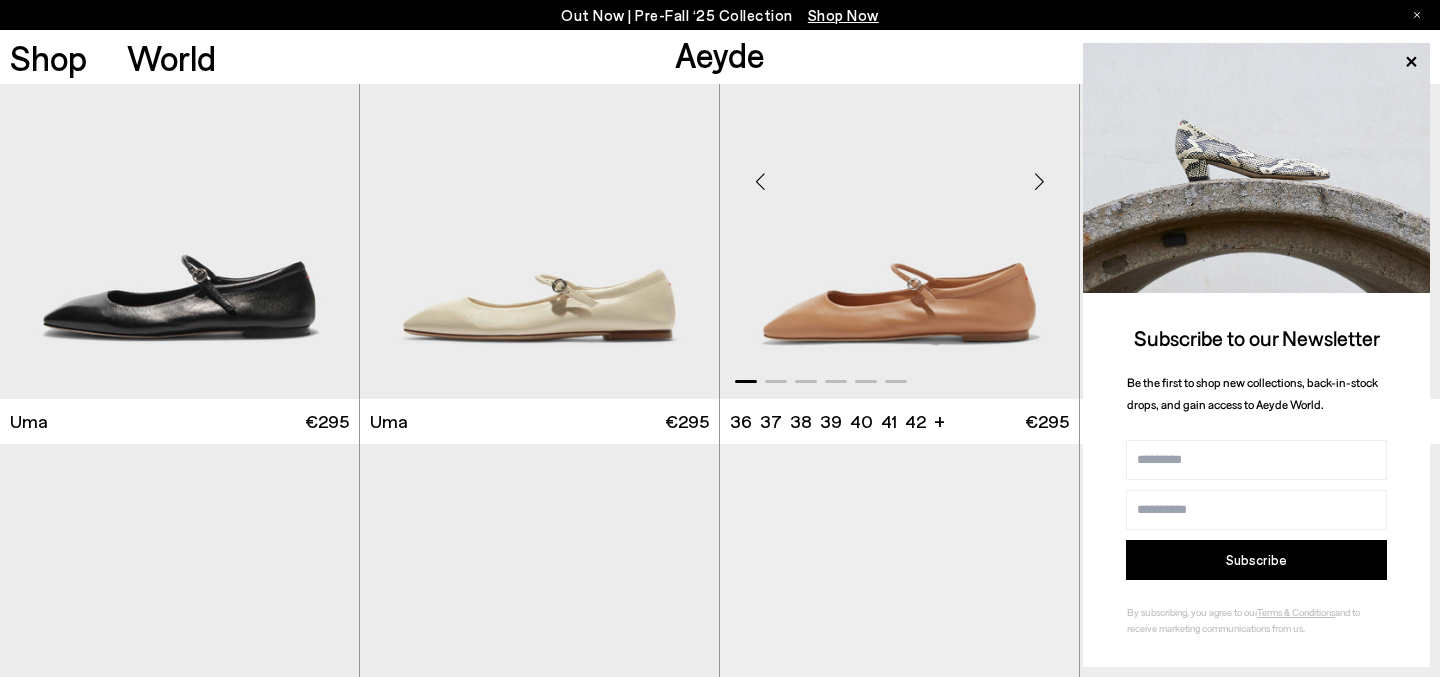 click at bounding box center (1039, 181) 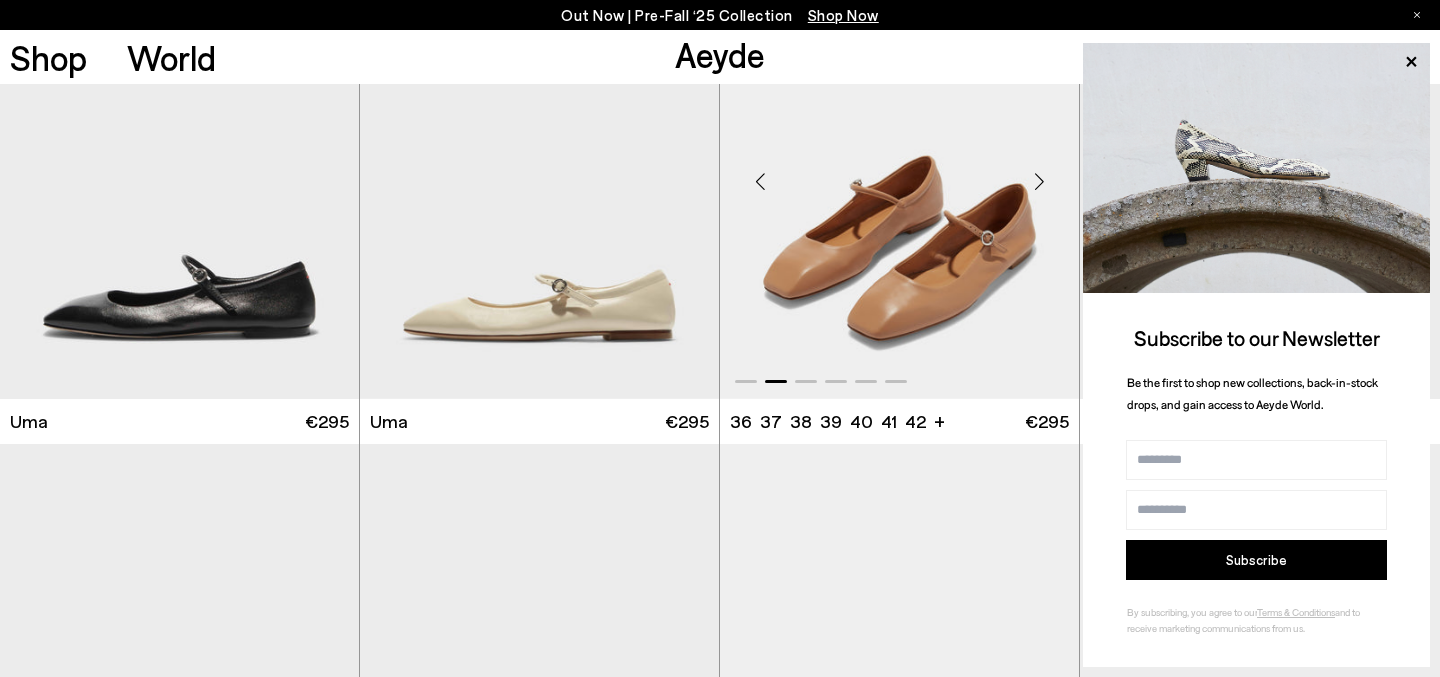 click at bounding box center [1039, 181] 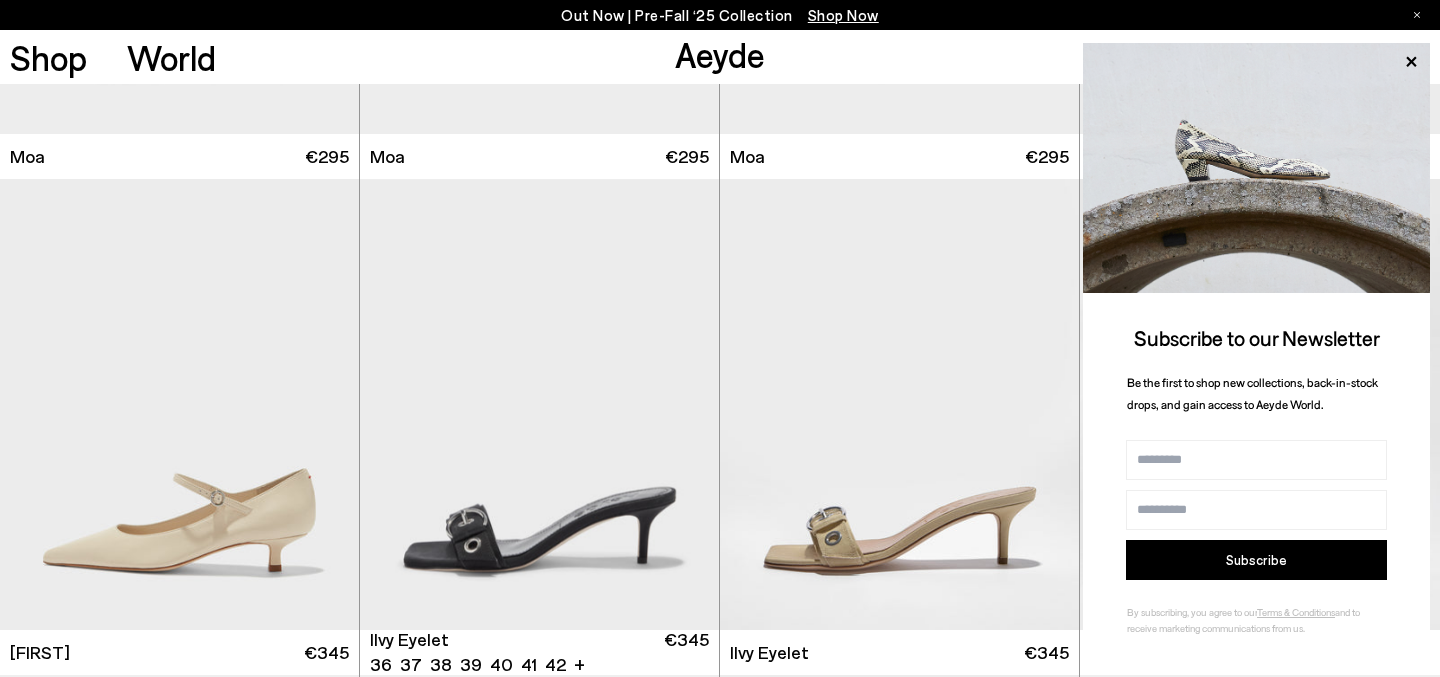 scroll, scrollTop: 16911, scrollLeft: 0, axis: vertical 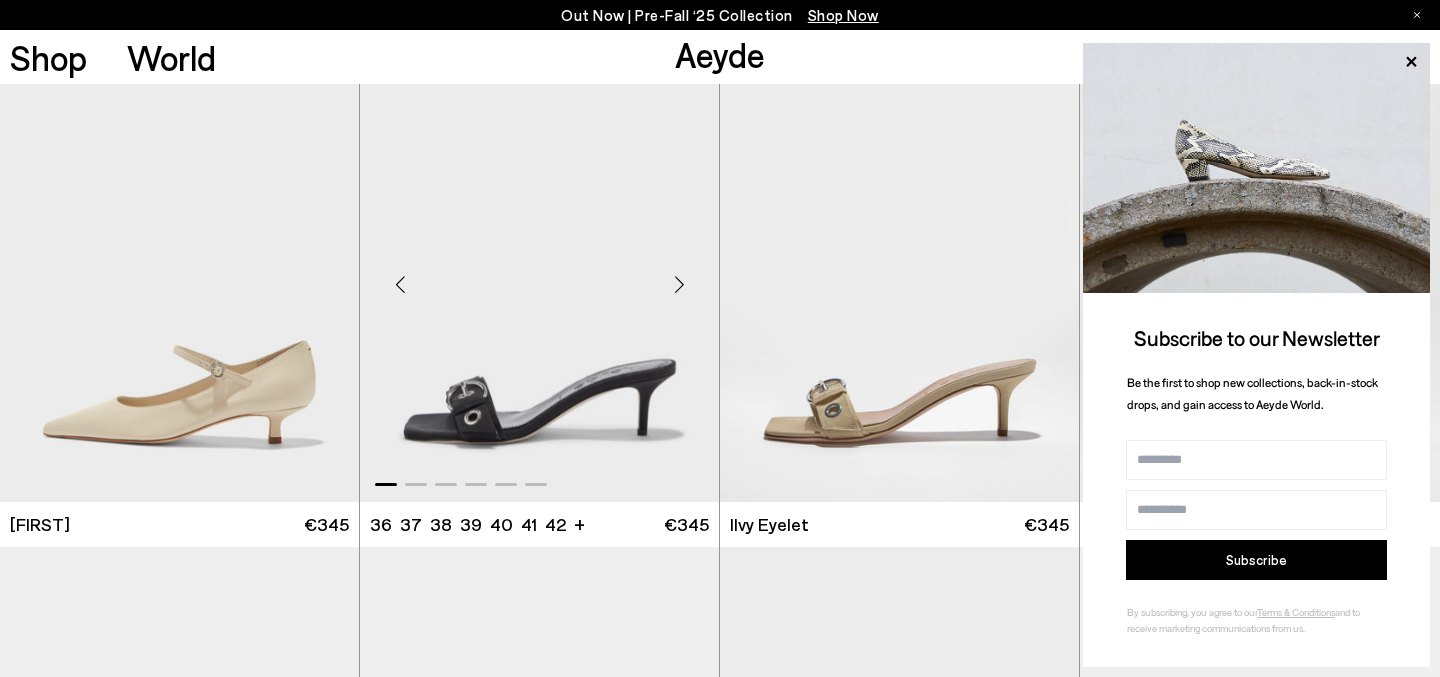 click at bounding box center (679, 284) 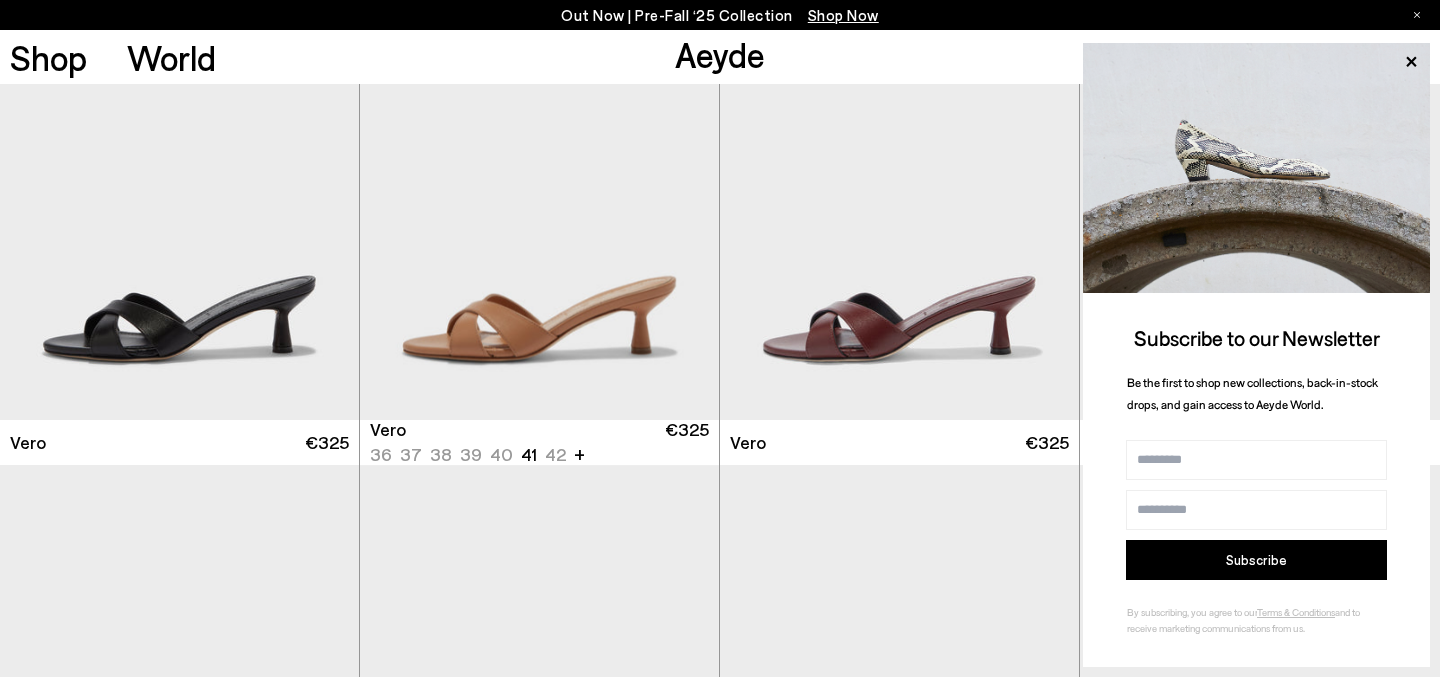 scroll, scrollTop: 18976, scrollLeft: 0, axis: vertical 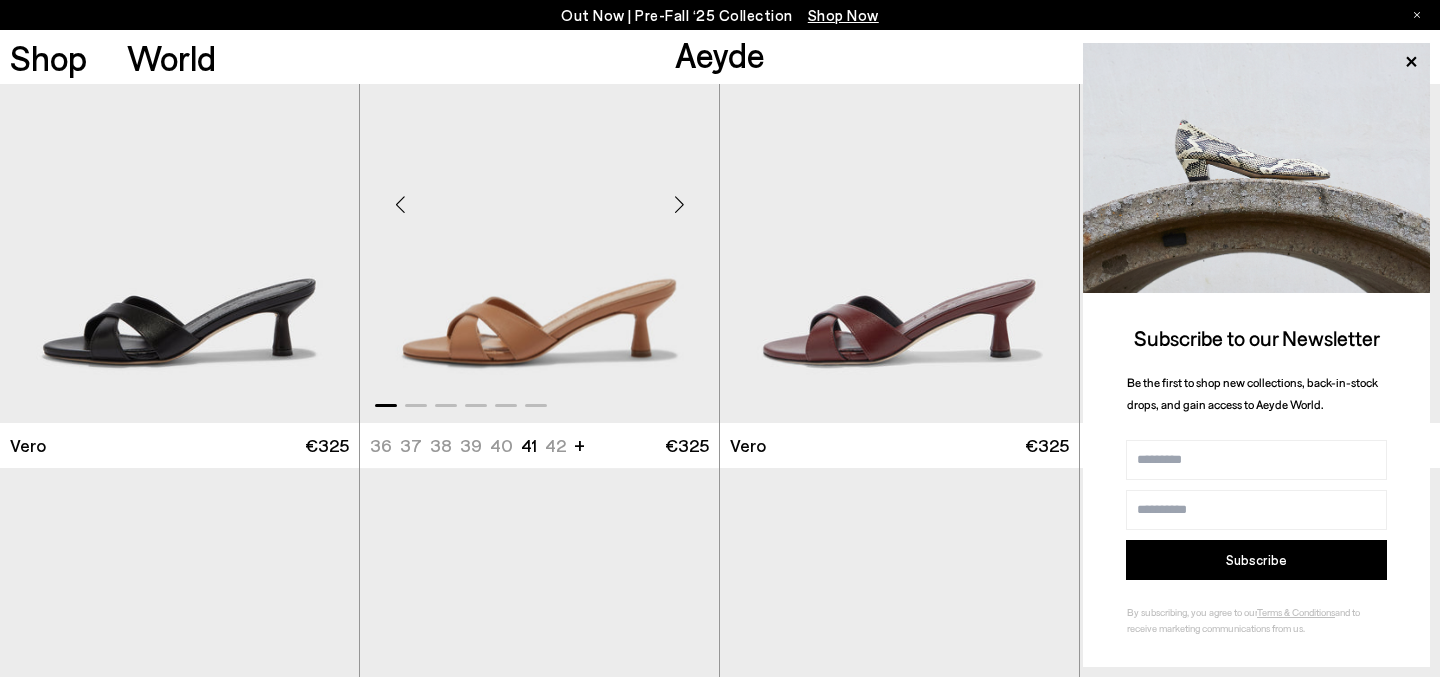 click at bounding box center [679, 205] 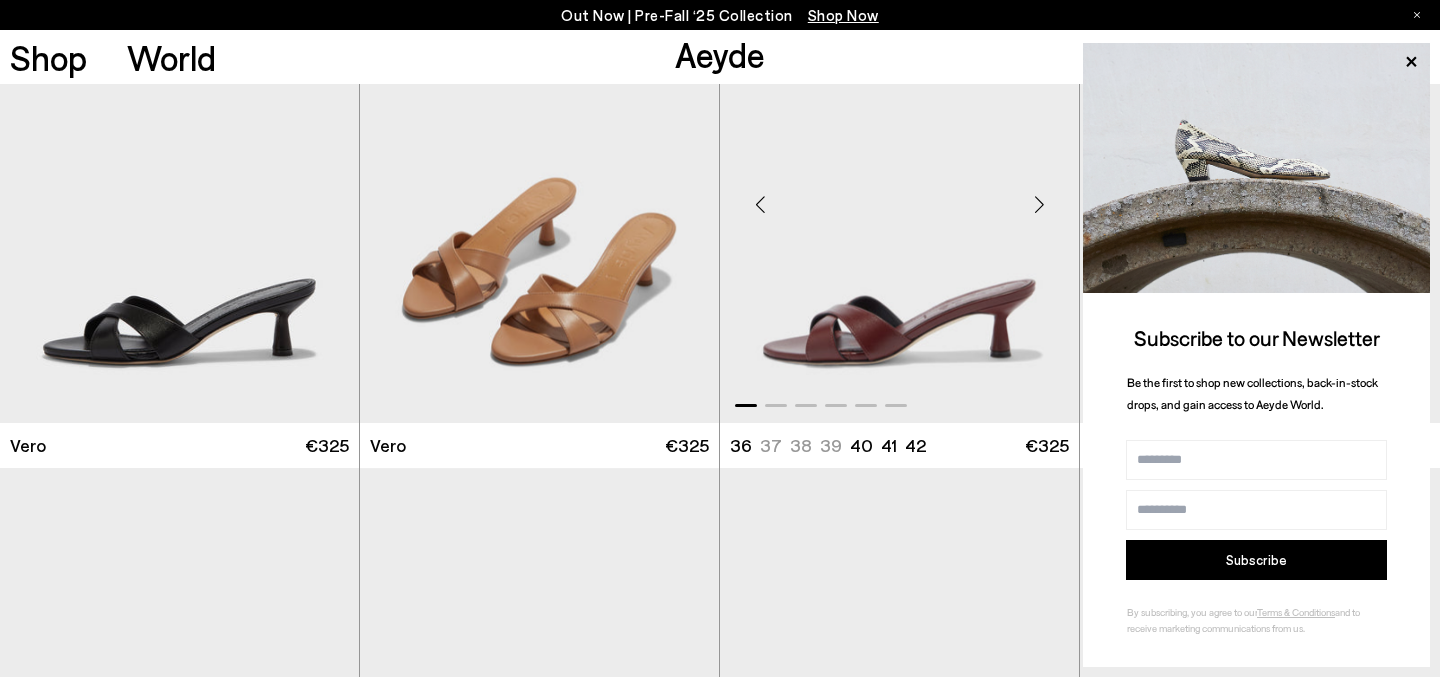 click at bounding box center (1039, 205) 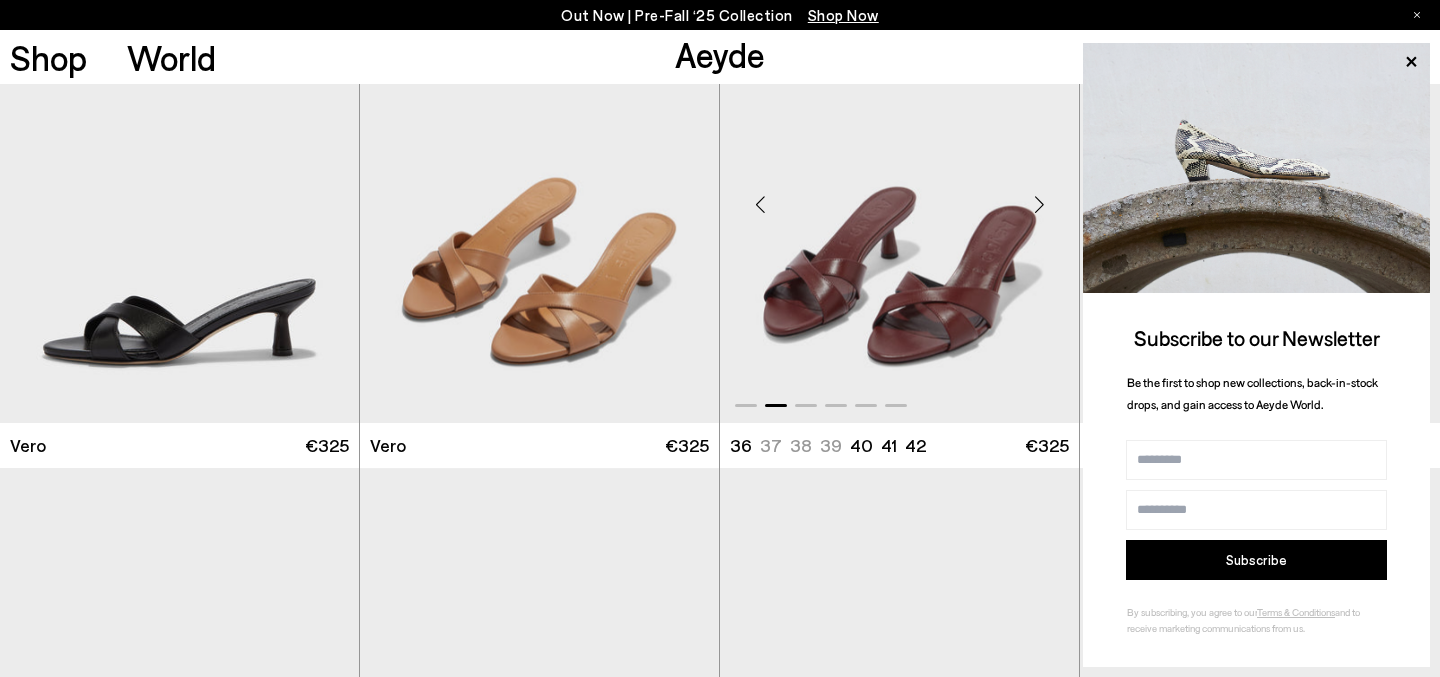 click at bounding box center [1039, 205] 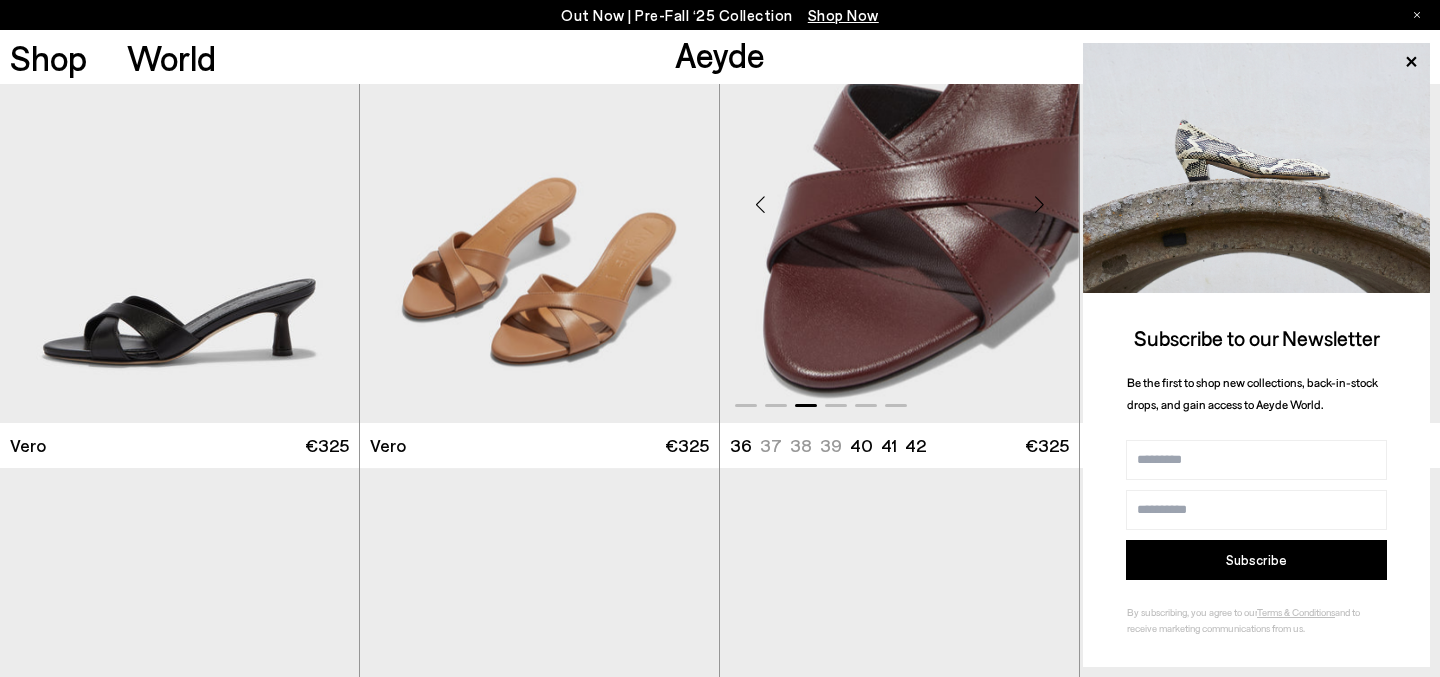 click at bounding box center (1039, 205) 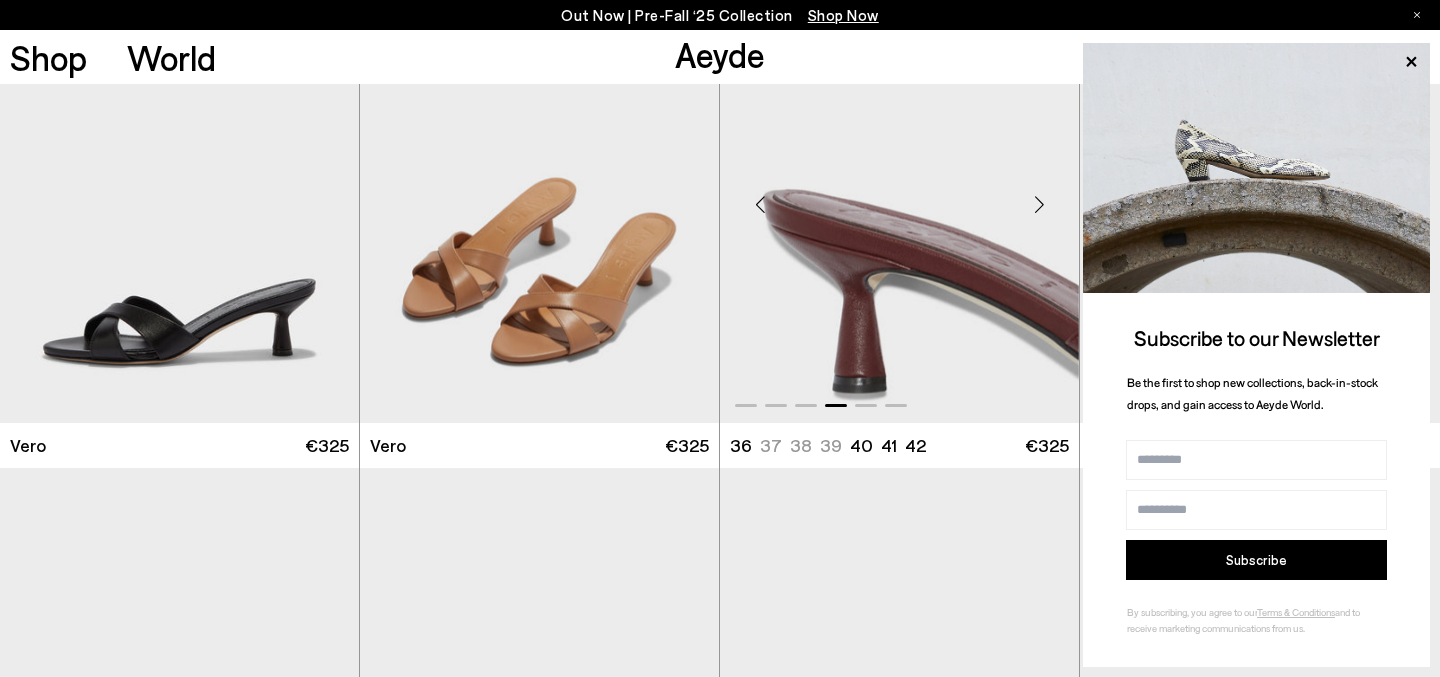 click at bounding box center (1039, 205) 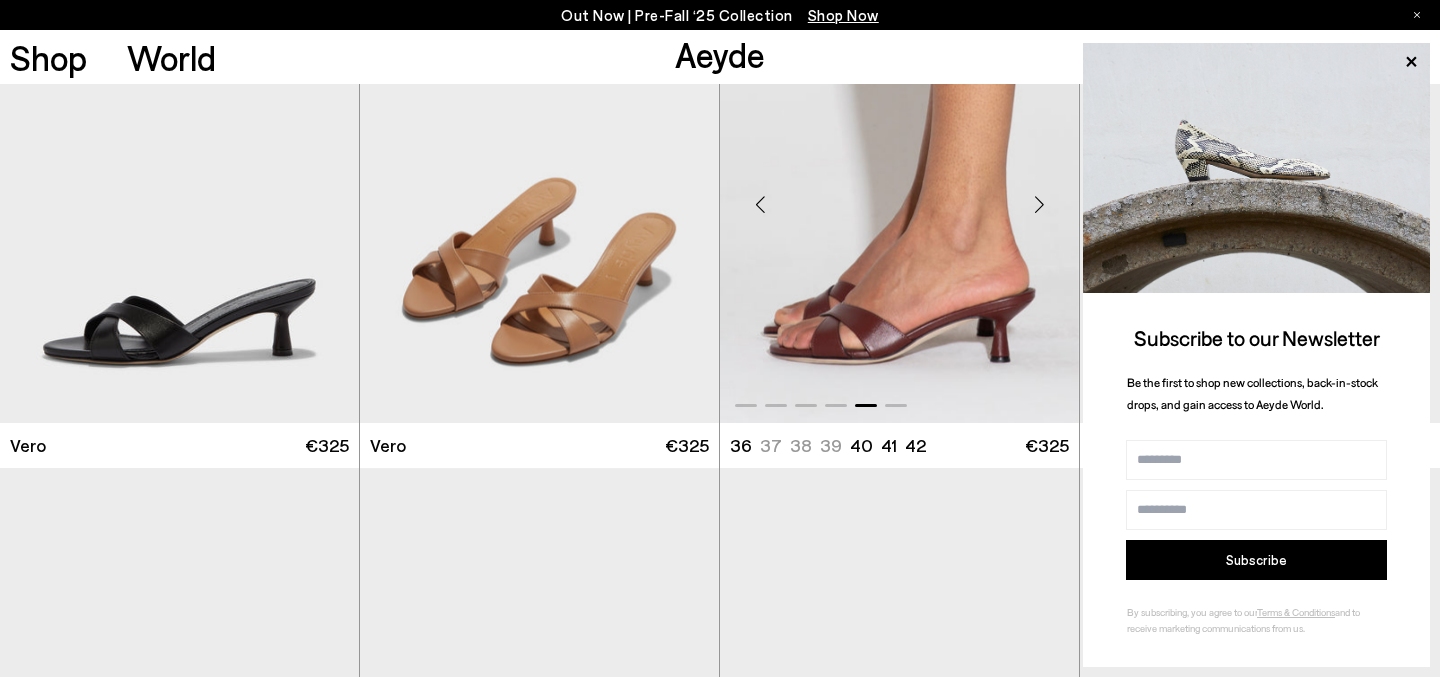 click at bounding box center (1039, 205) 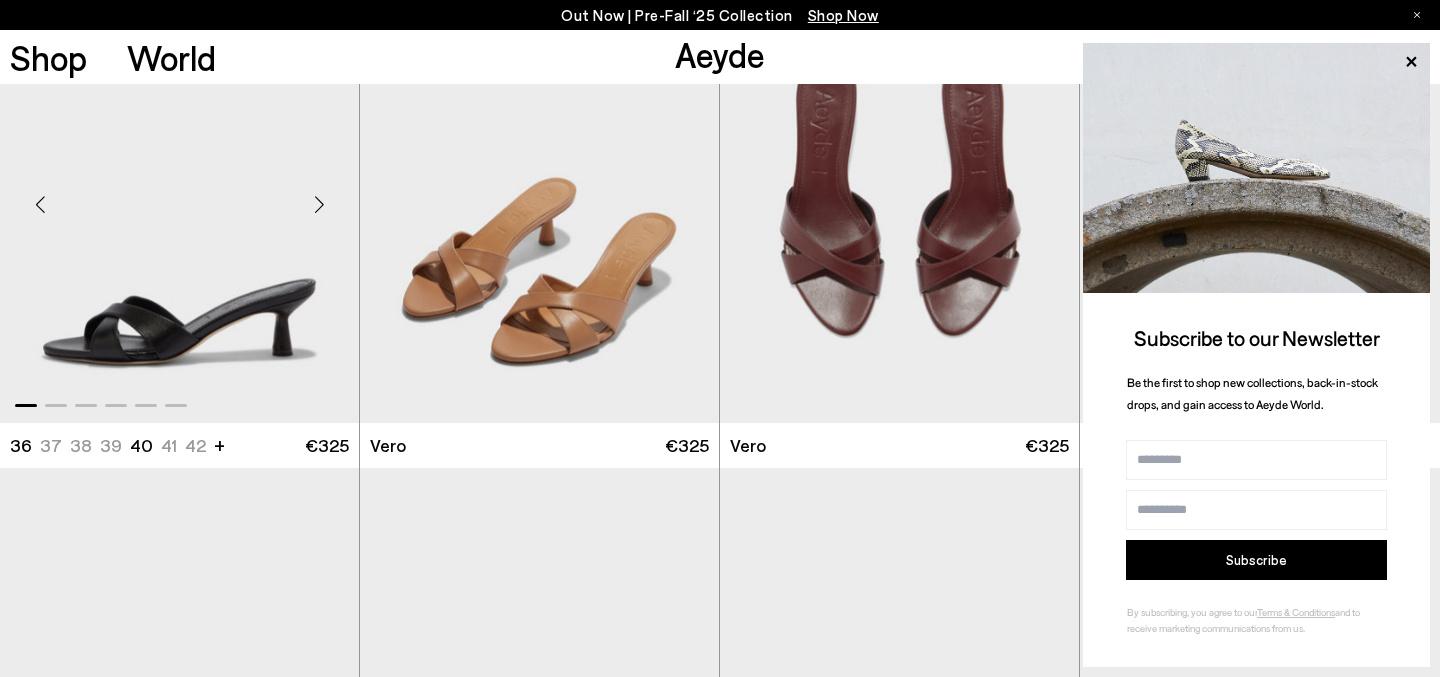 click at bounding box center (319, 205) 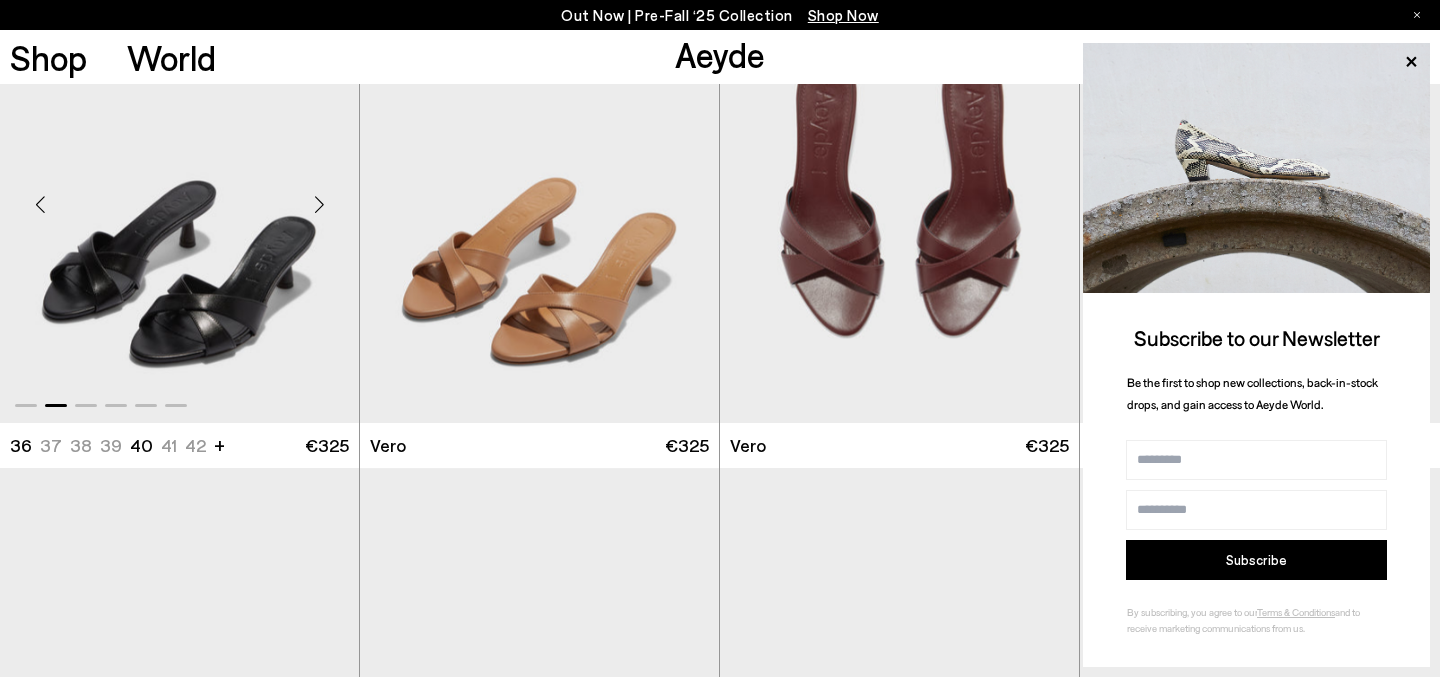 click at bounding box center (319, 205) 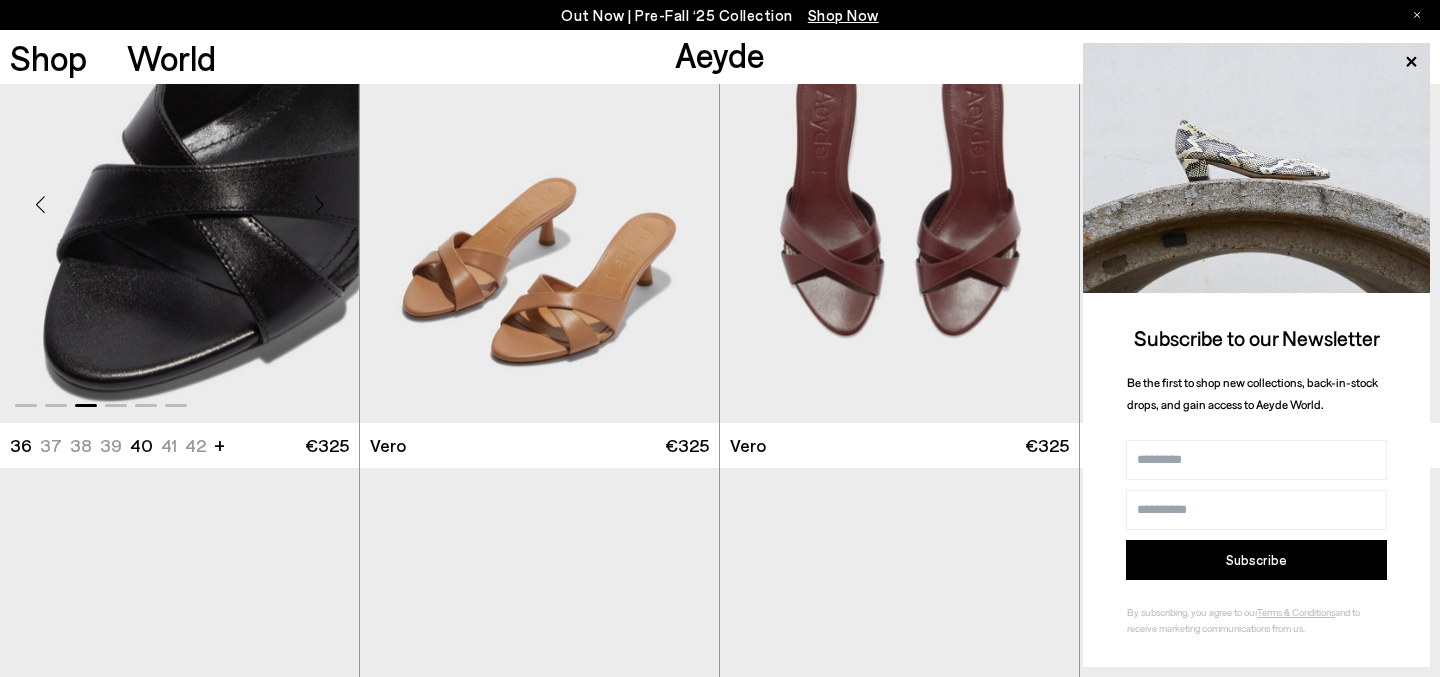 click at bounding box center [319, 205] 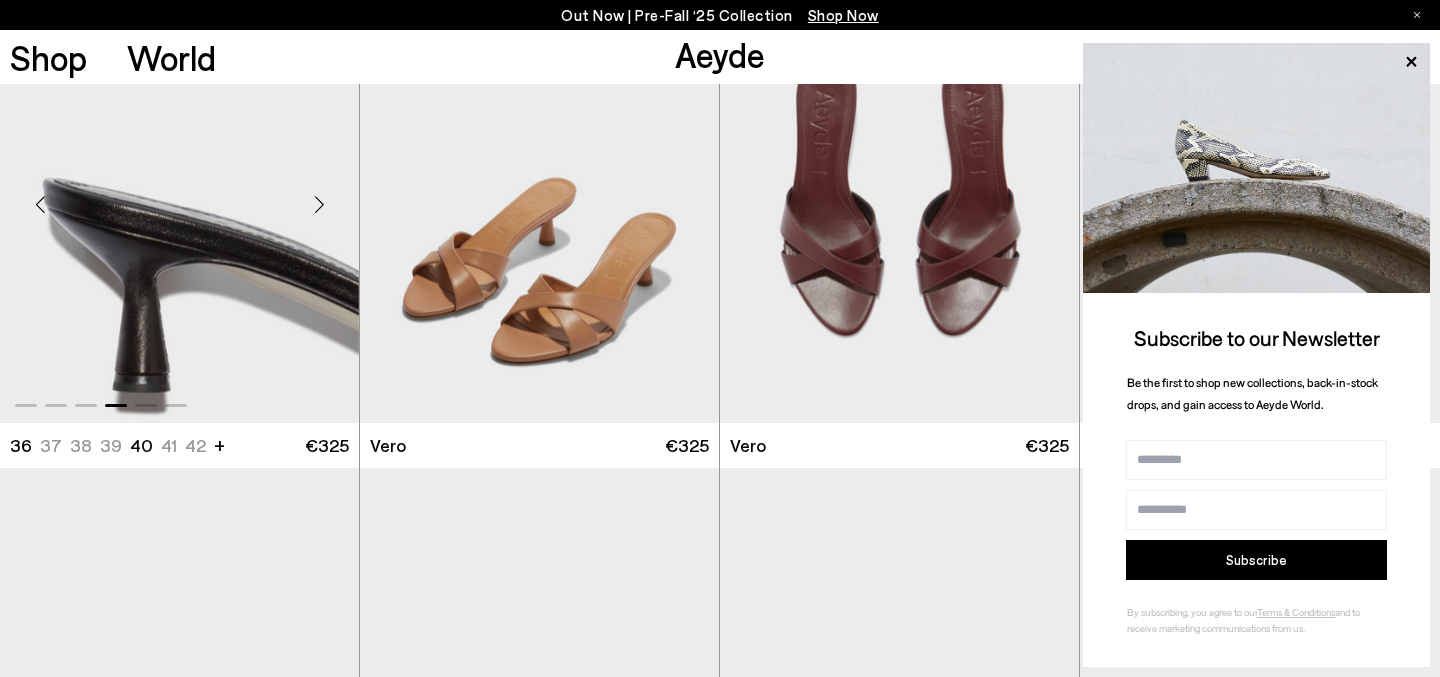 click at bounding box center [319, 205] 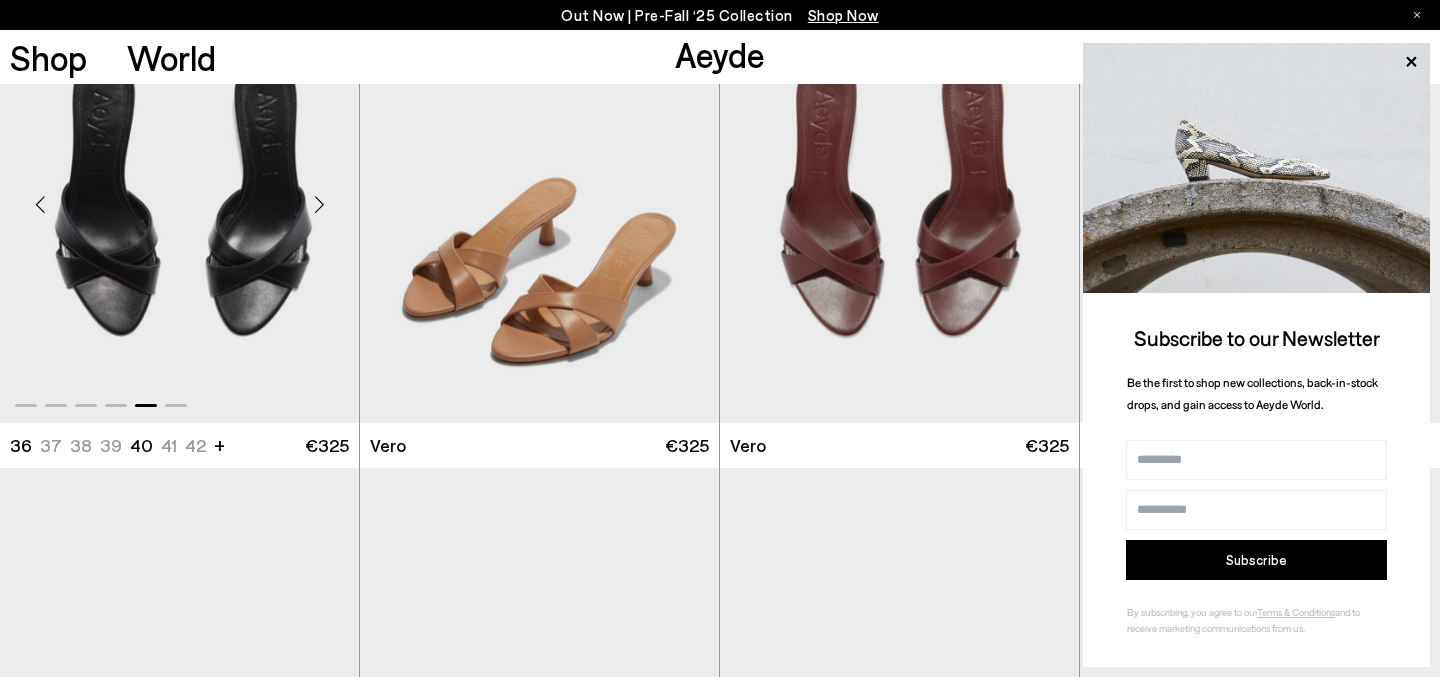 click at bounding box center [319, 205] 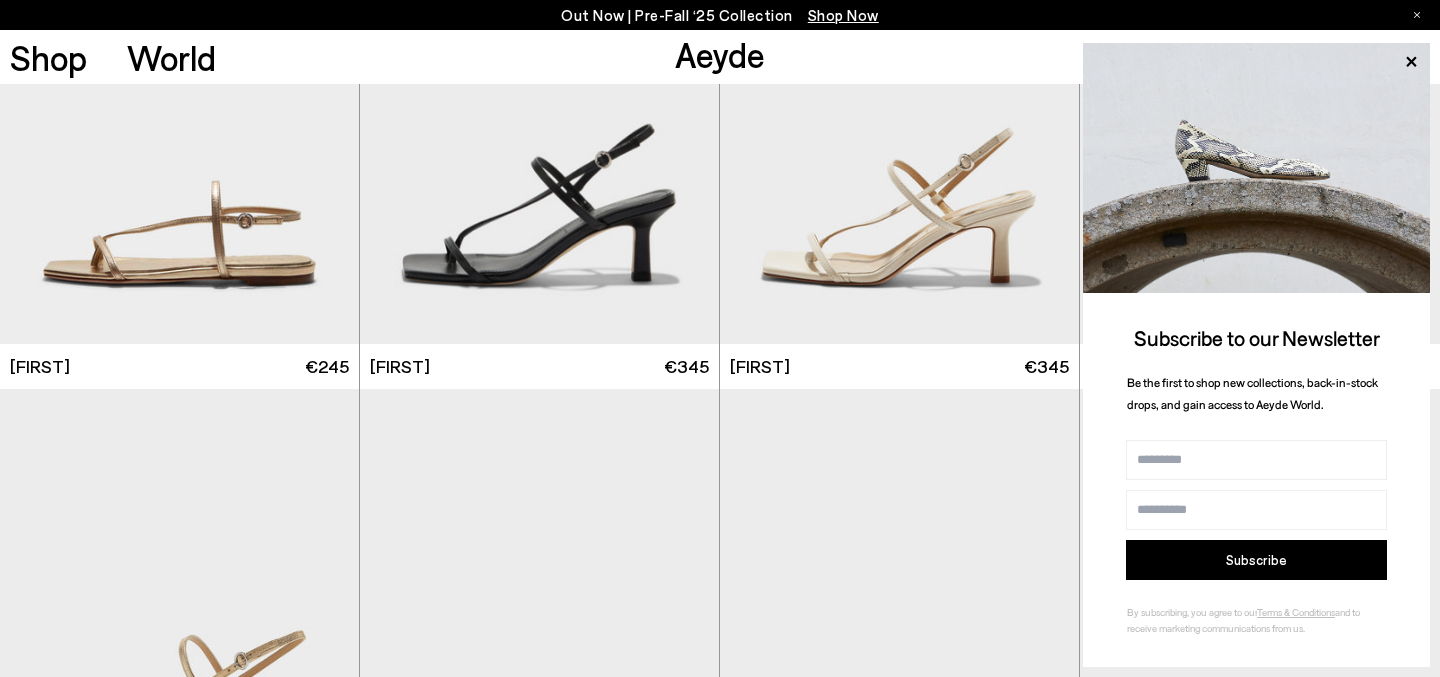scroll, scrollTop: 20511, scrollLeft: 0, axis: vertical 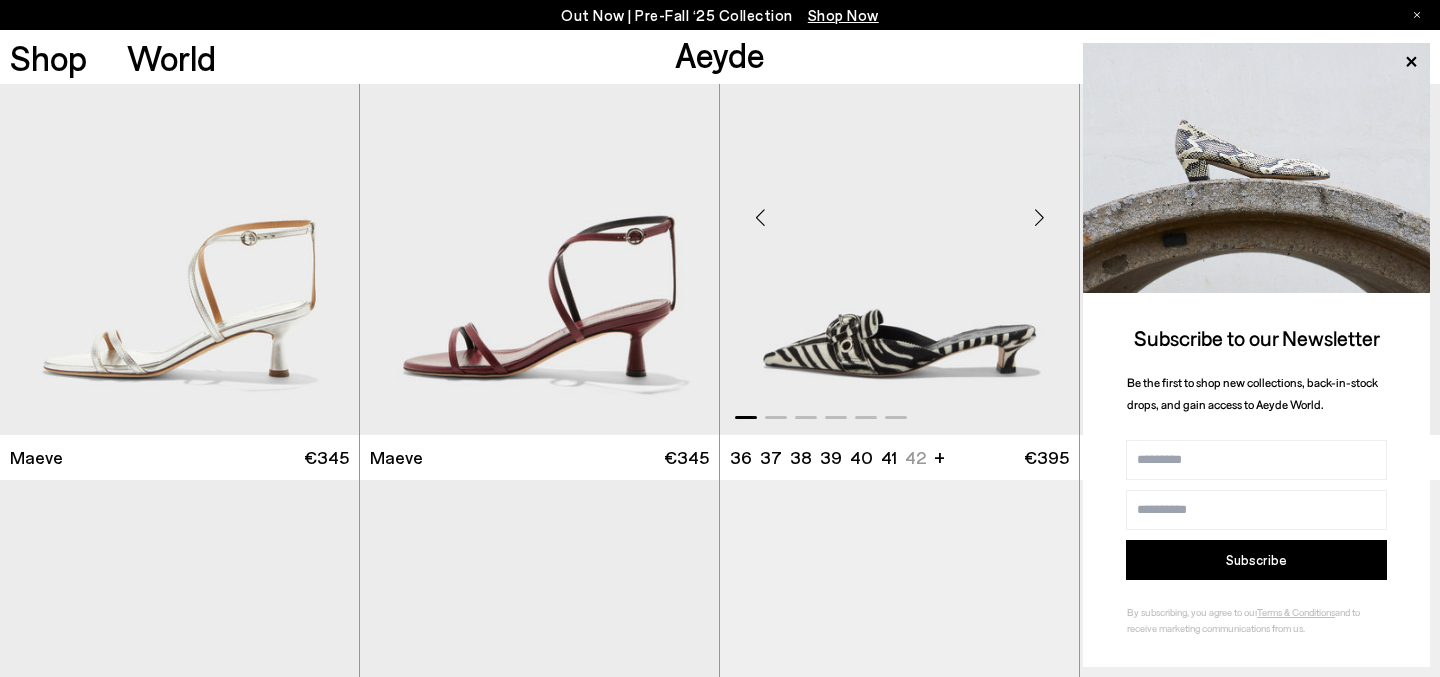 click at bounding box center (1039, 218) 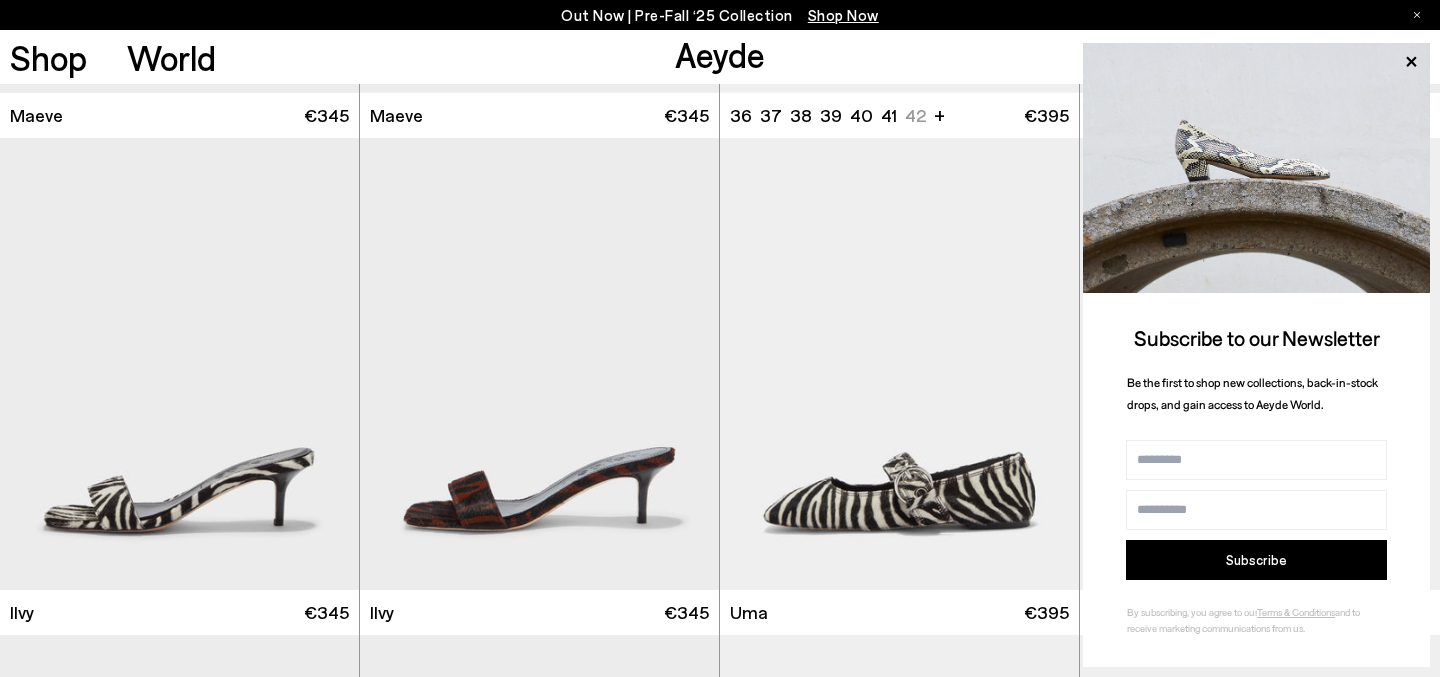 scroll, scrollTop: 25265, scrollLeft: 0, axis: vertical 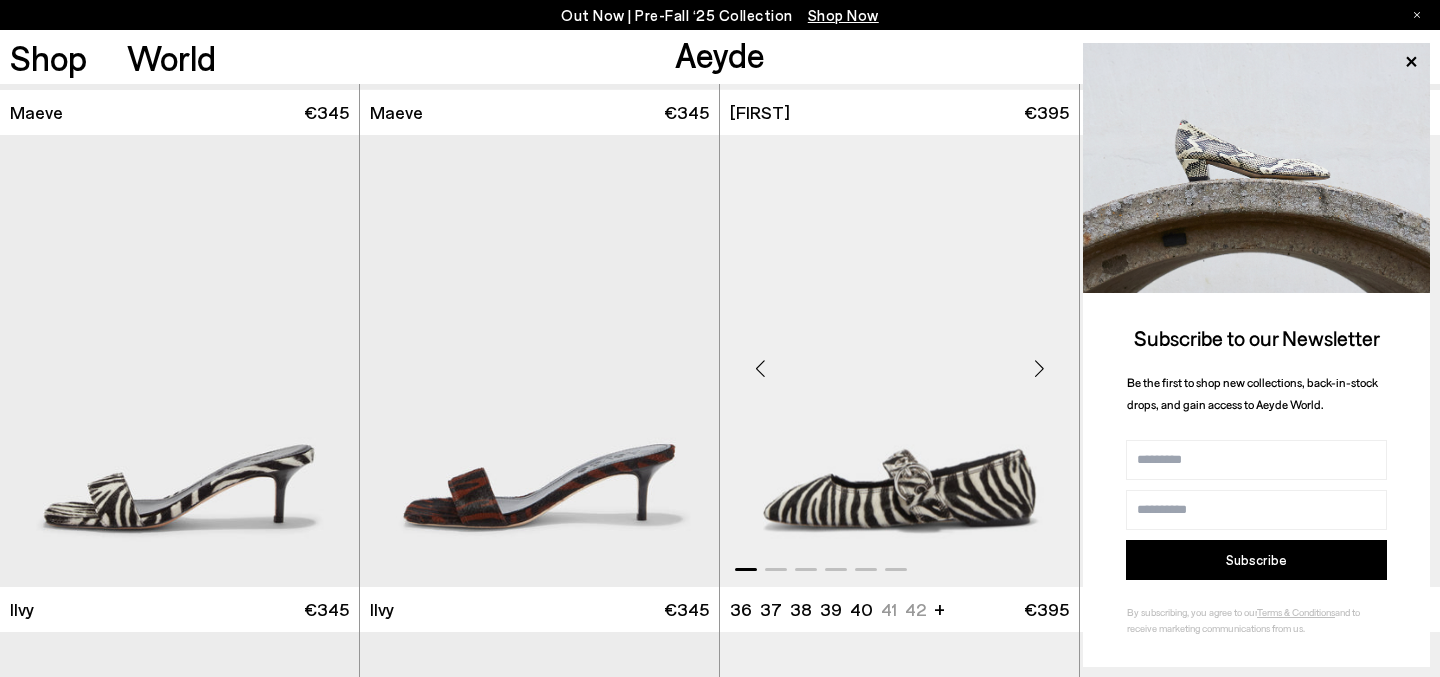click at bounding box center (1039, 369) 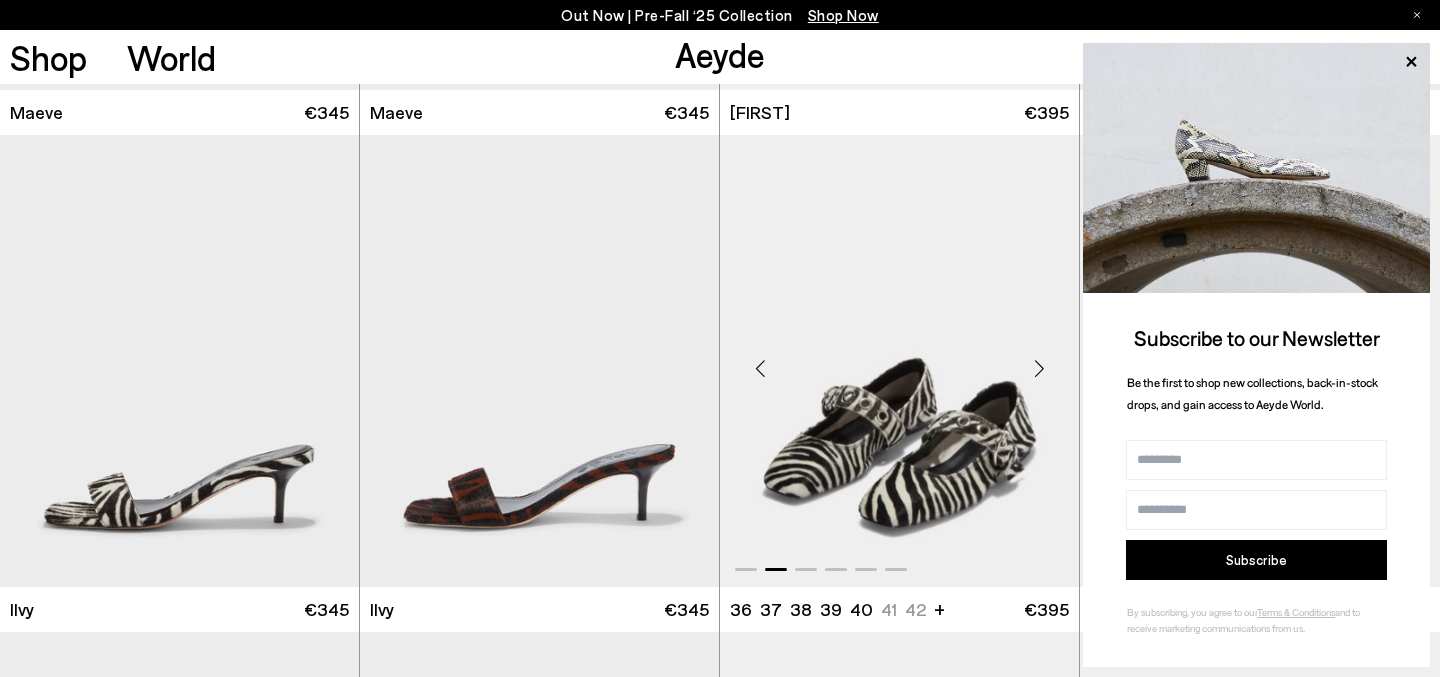 click at bounding box center [1039, 369] 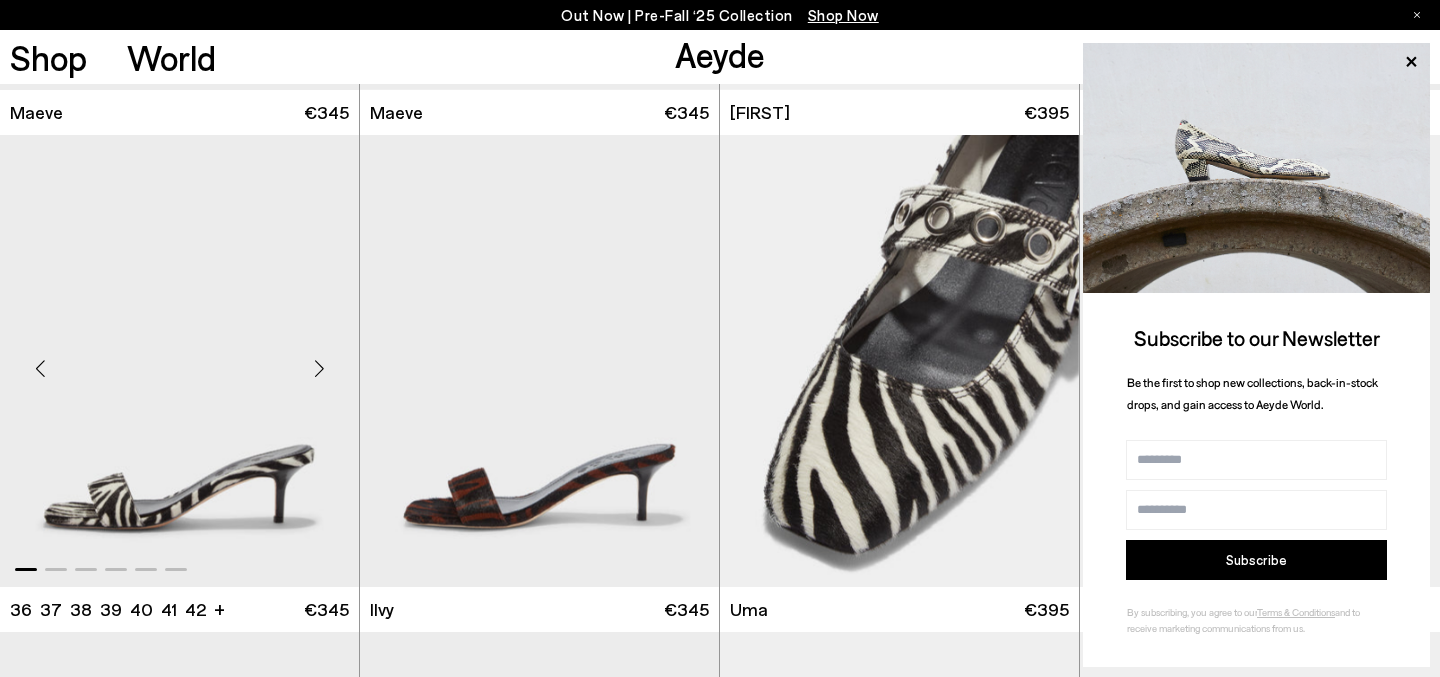 click at bounding box center [319, 369] 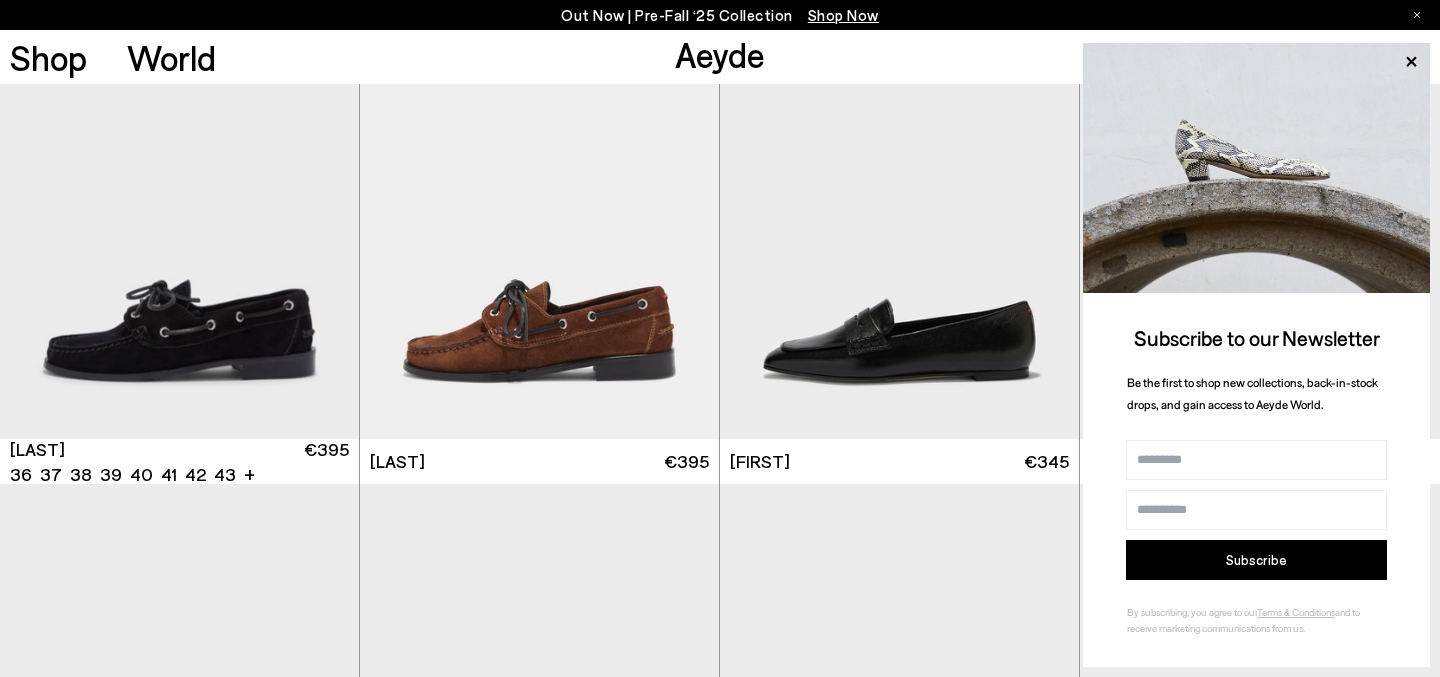 scroll, scrollTop: 26400, scrollLeft: 0, axis: vertical 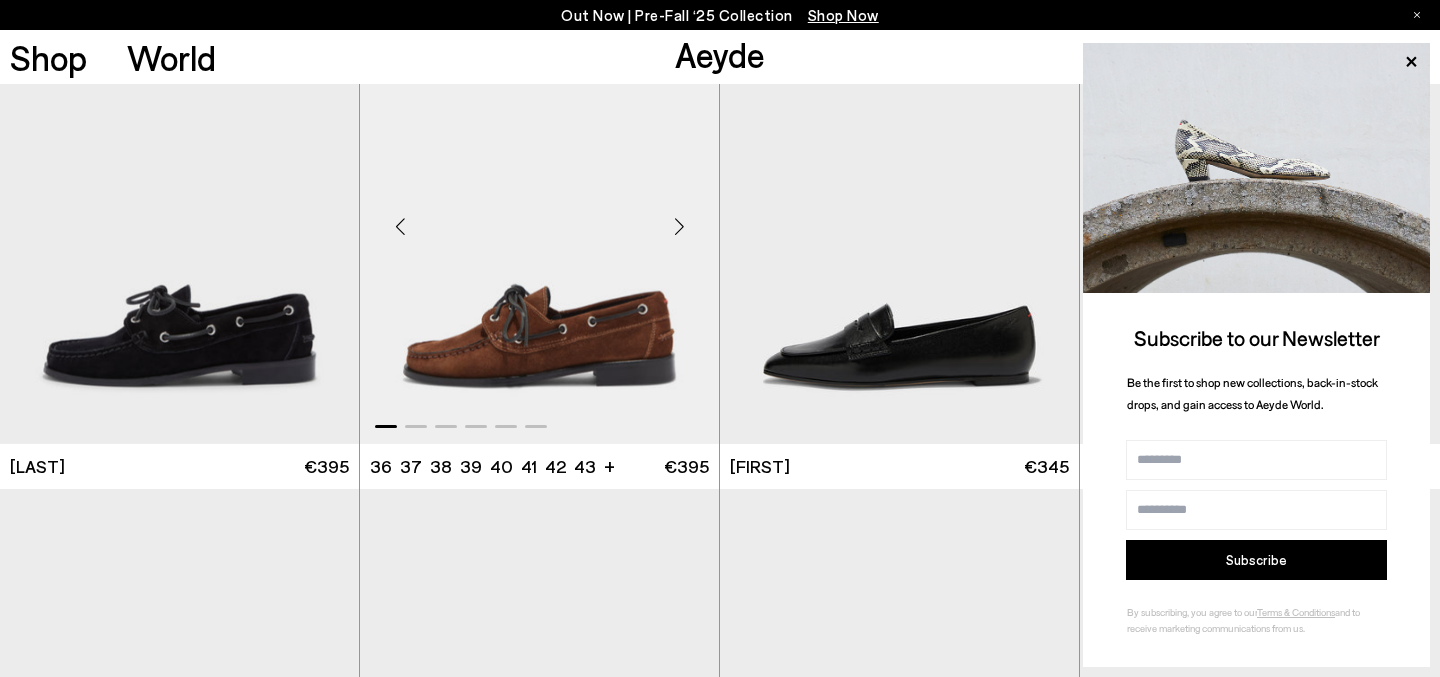 click at bounding box center (679, 227) 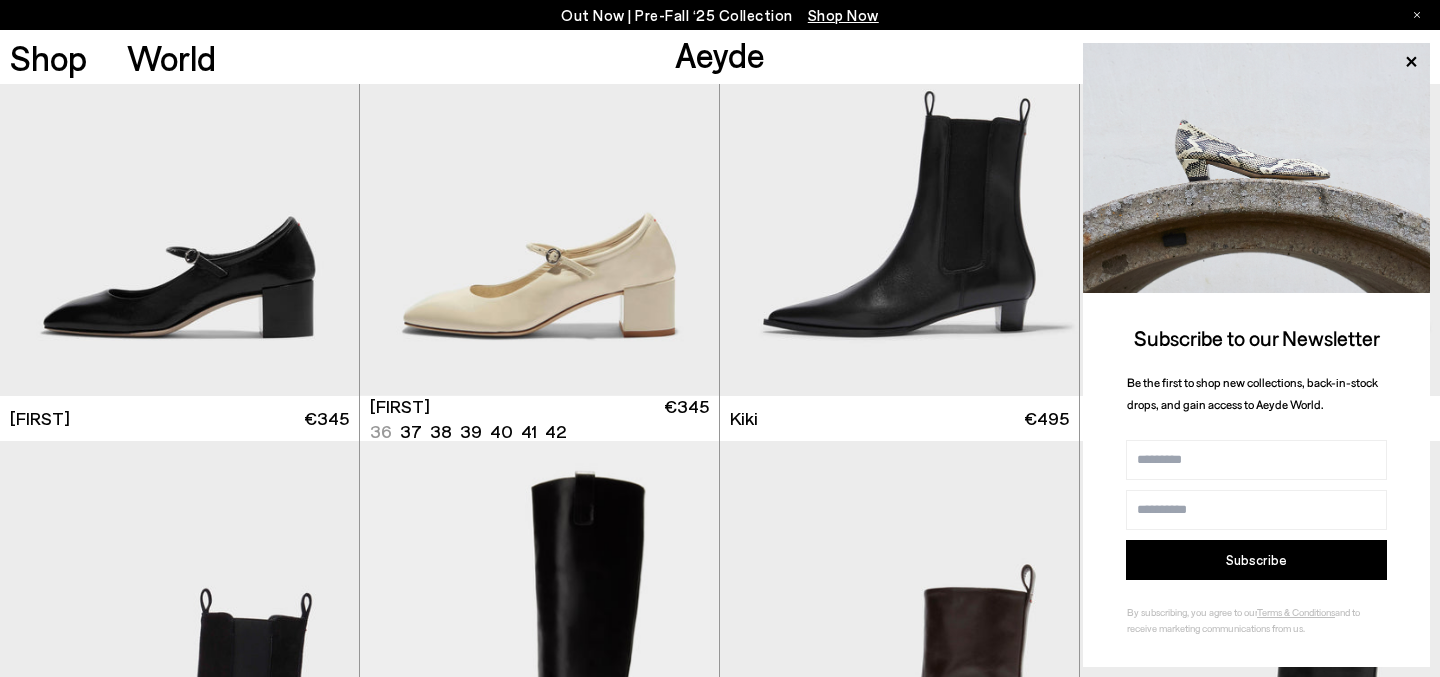 scroll, scrollTop: 29914, scrollLeft: 0, axis: vertical 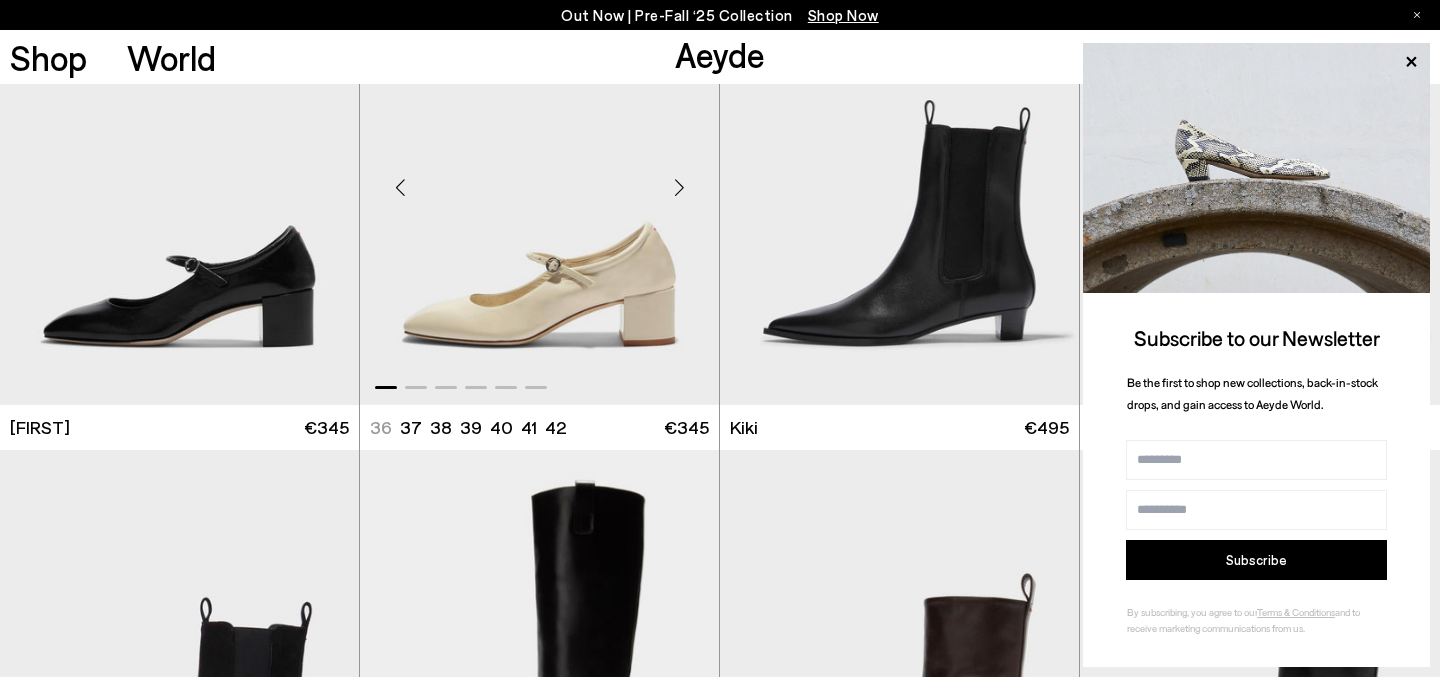 click at bounding box center [679, 187] 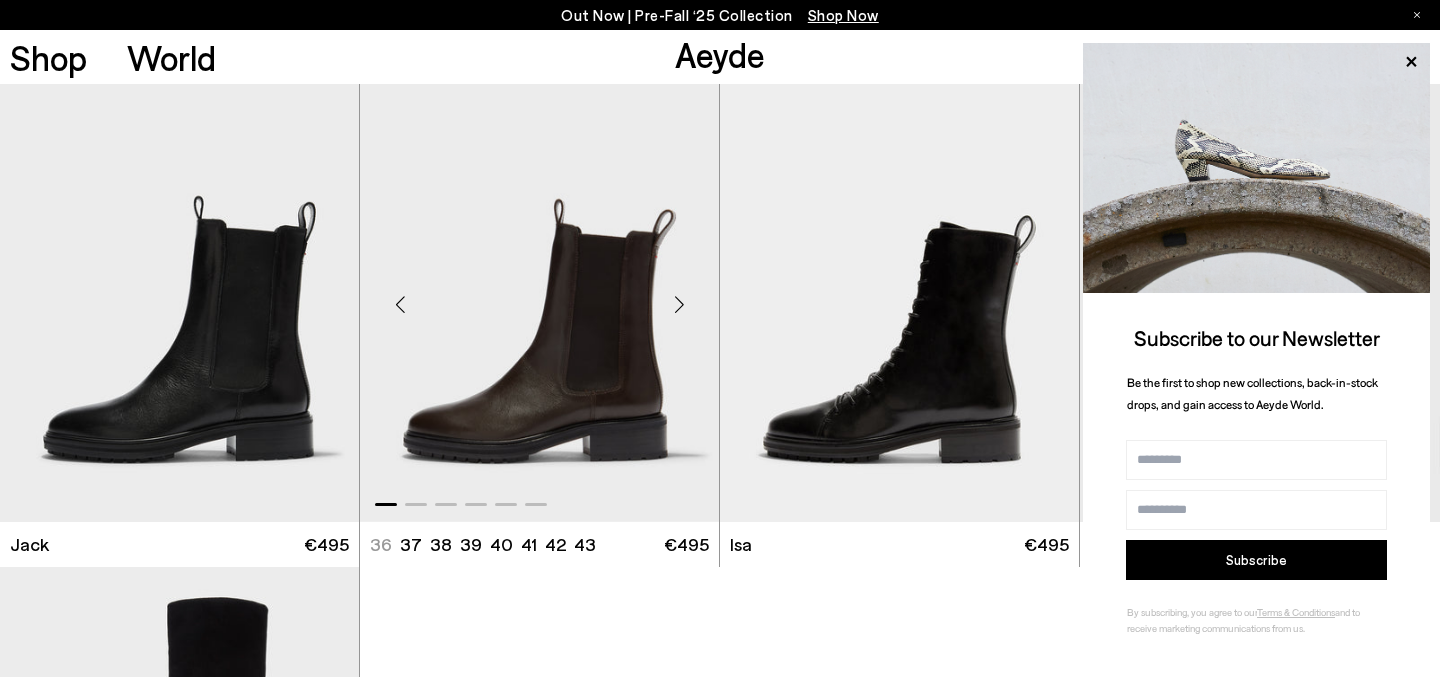 scroll, scrollTop: 31280, scrollLeft: 0, axis: vertical 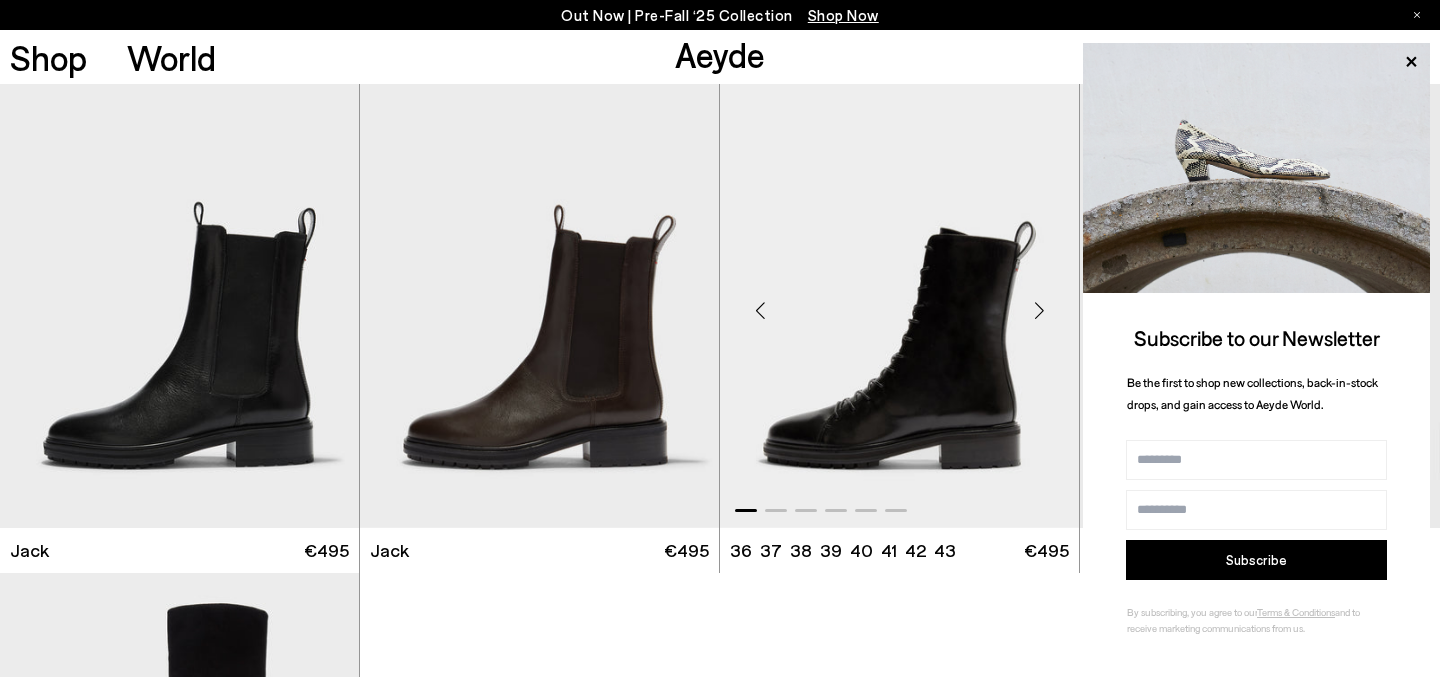 click at bounding box center [1039, 311] 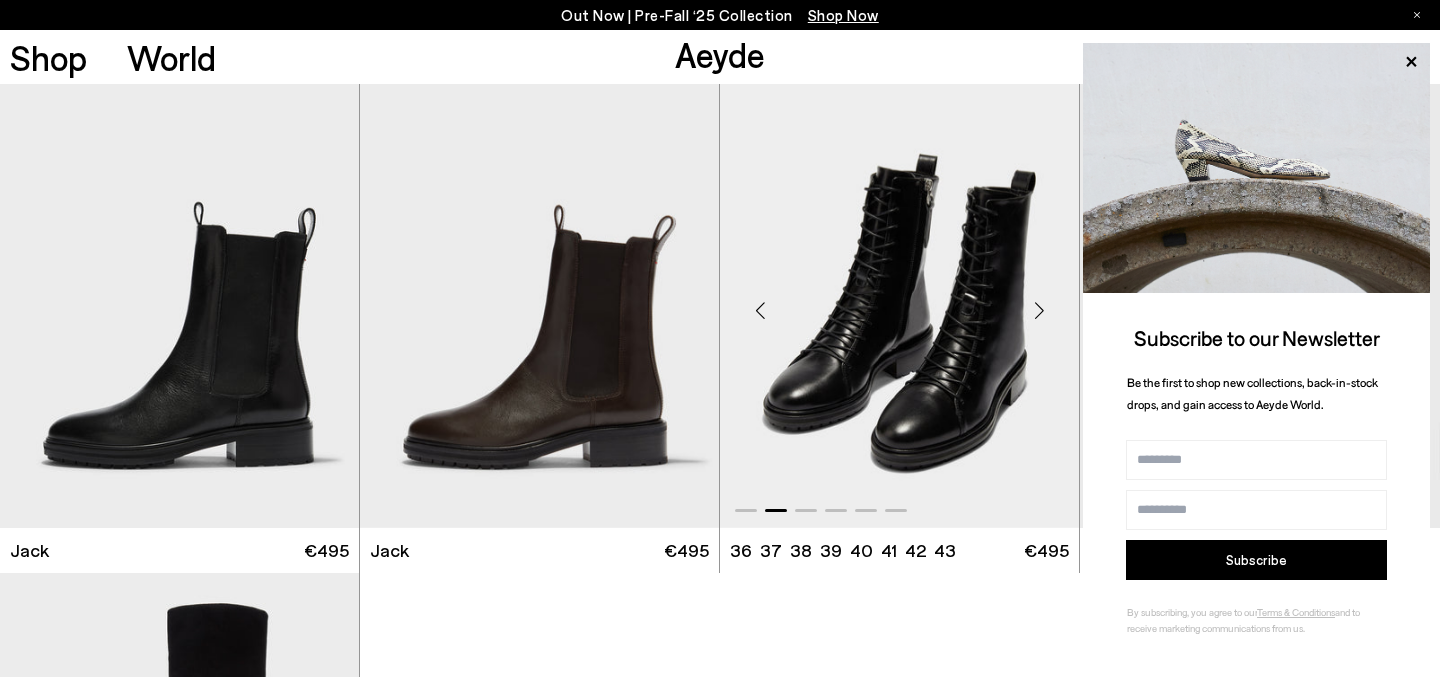 click at bounding box center (1039, 311) 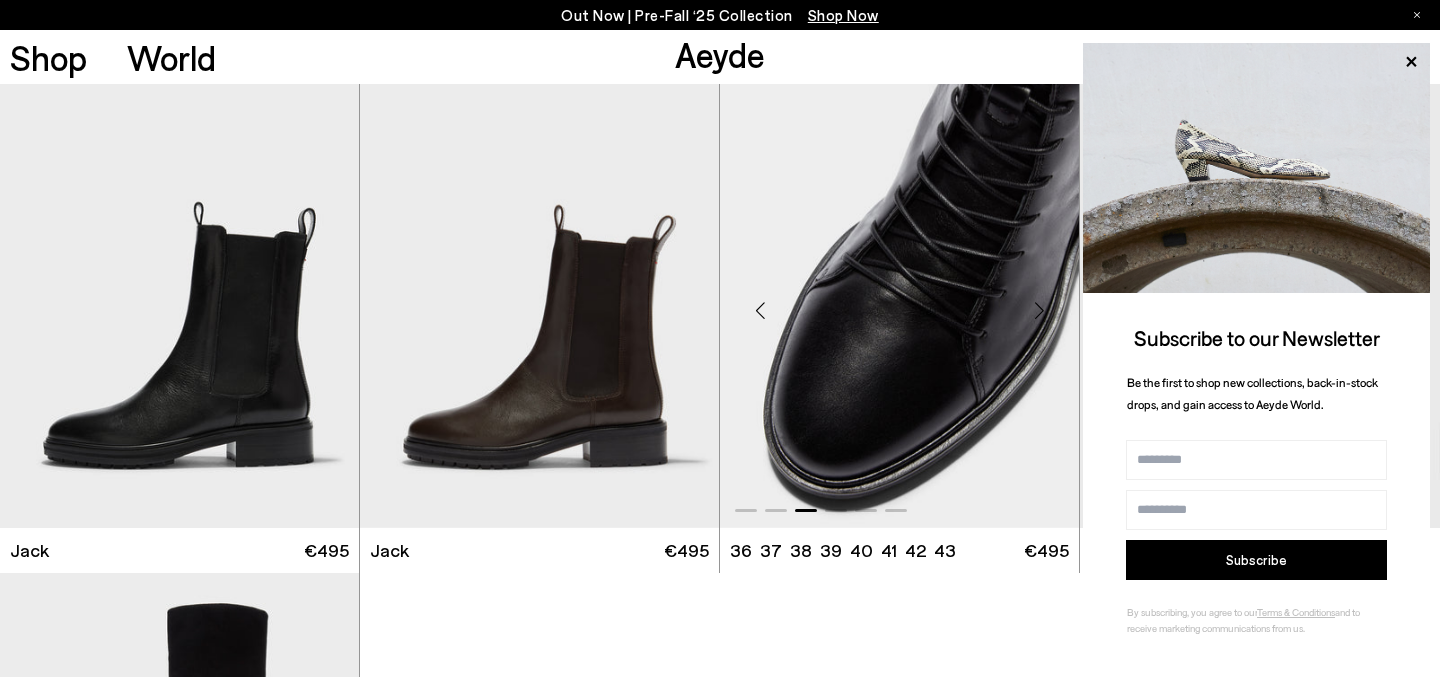 click at bounding box center [1039, 311] 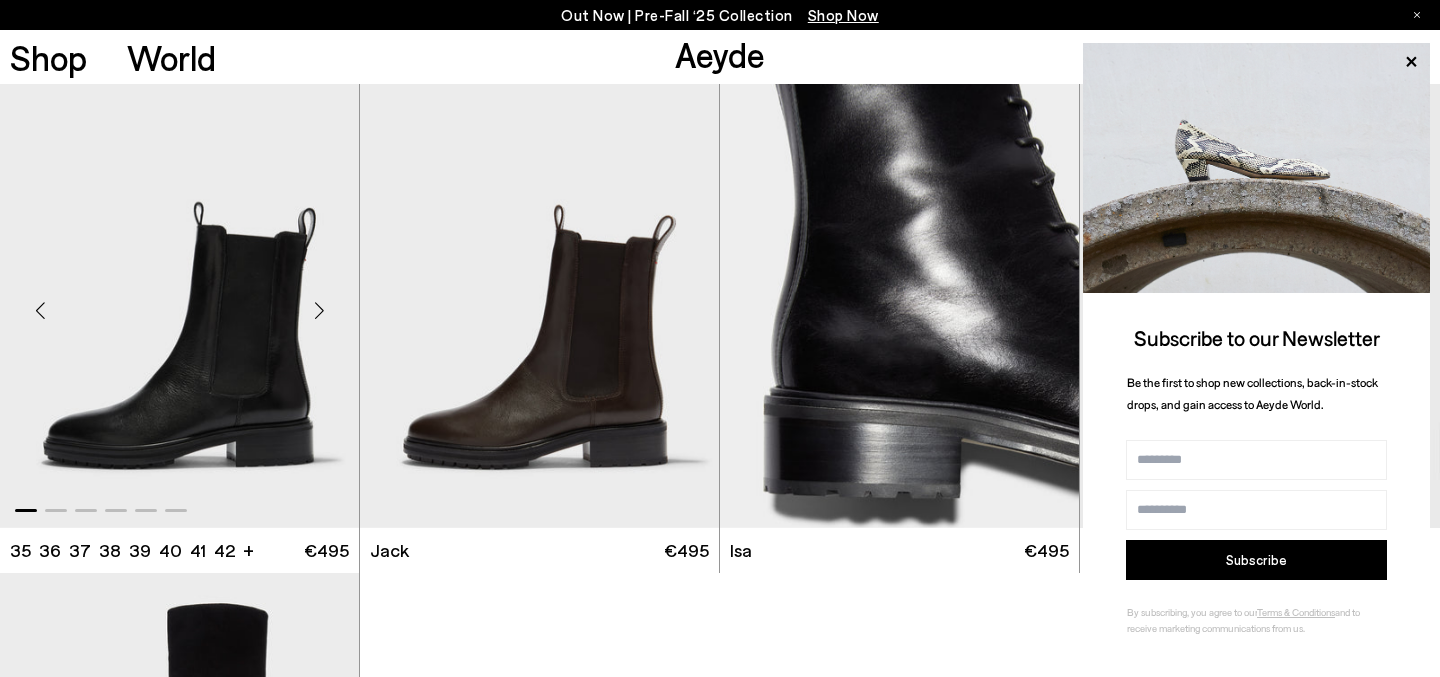 click at bounding box center [319, 311] 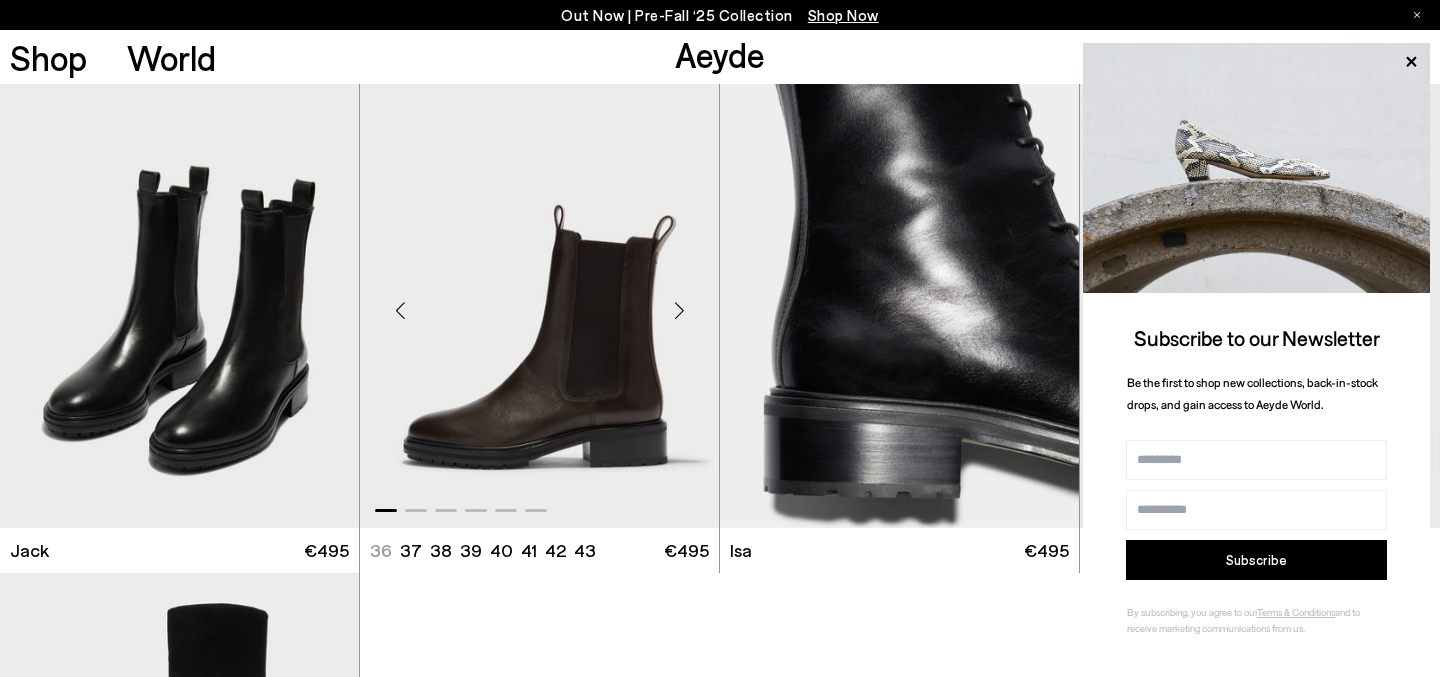 click at bounding box center [679, 311] 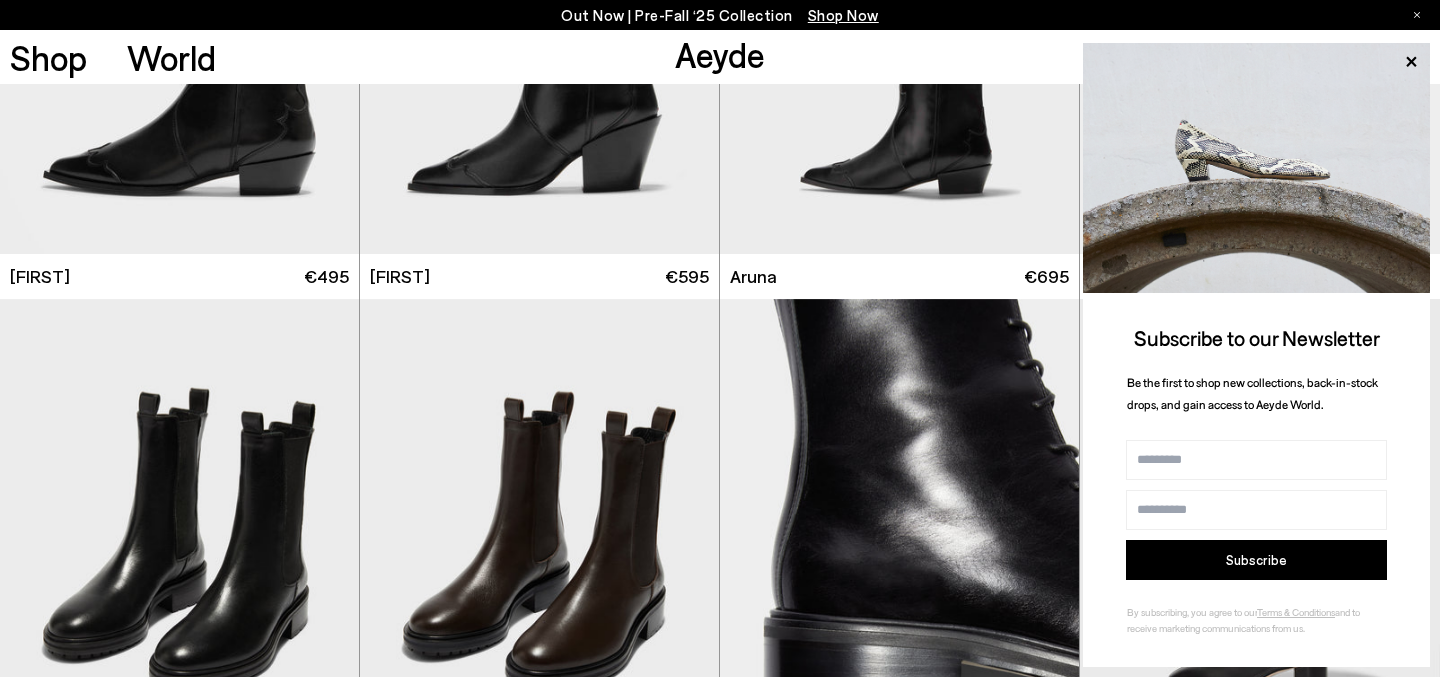 scroll, scrollTop: 31057, scrollLeft: 0, axis: vertical 